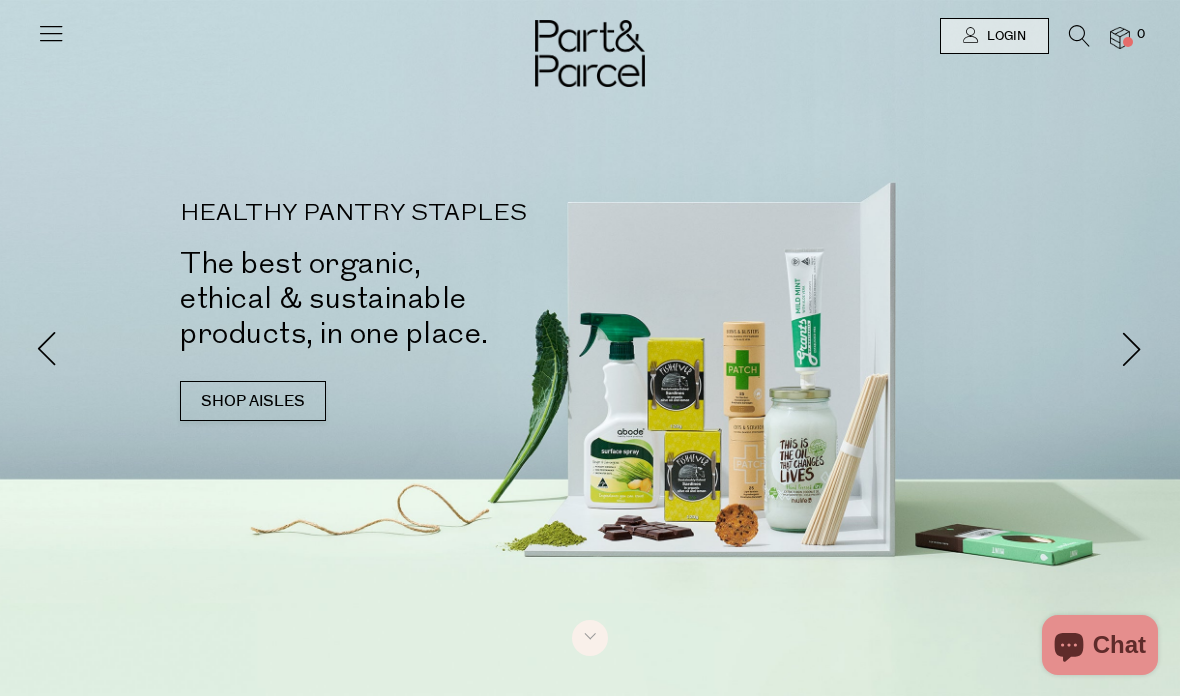 scroll, scrollTop: 0, scrollLeft: 0, axis: both 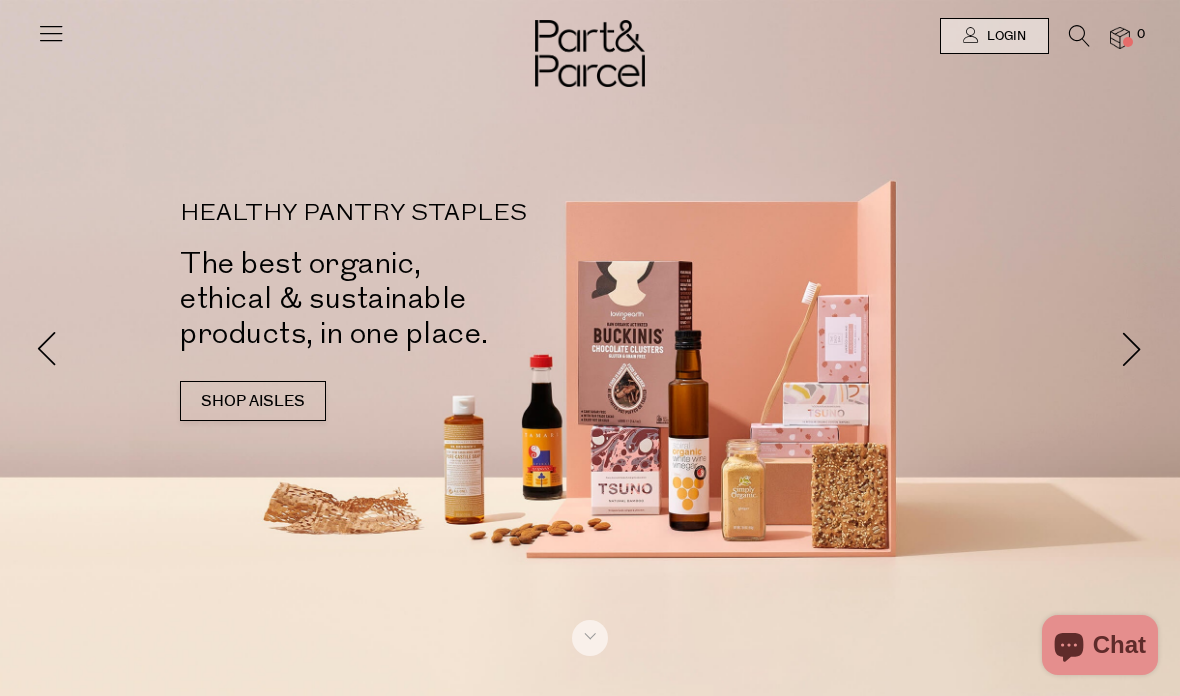 click at bounding box center (51, 33) 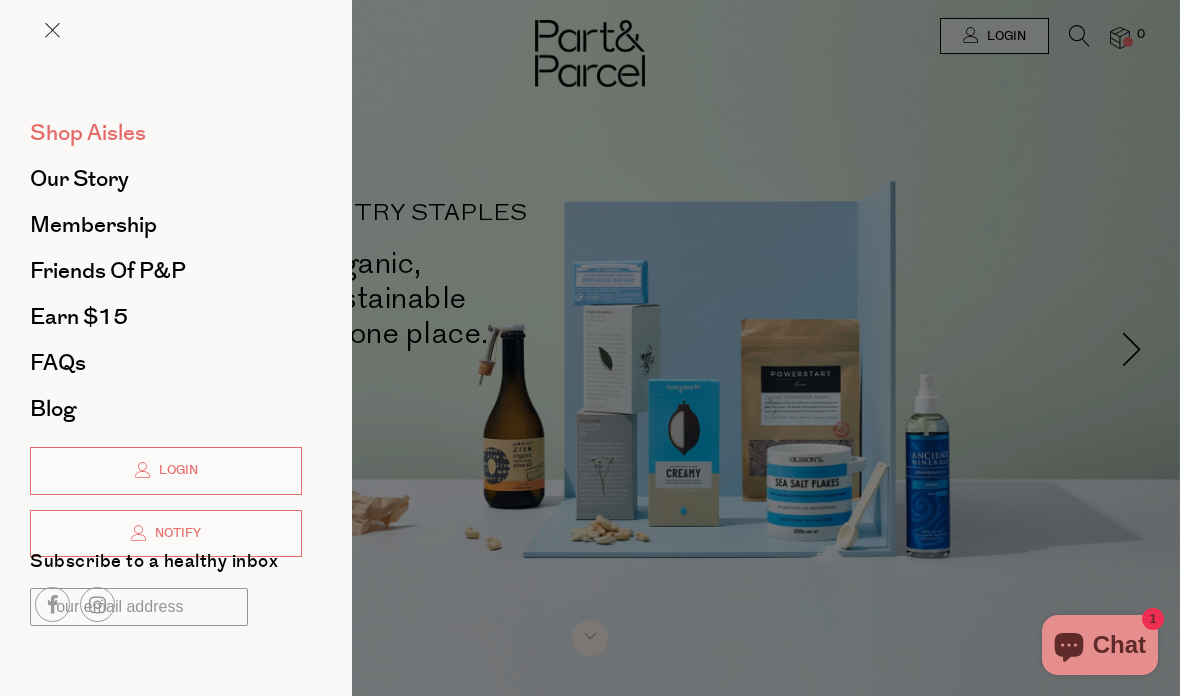 click on "Shop Aisles" at bounding box center [88, 133] 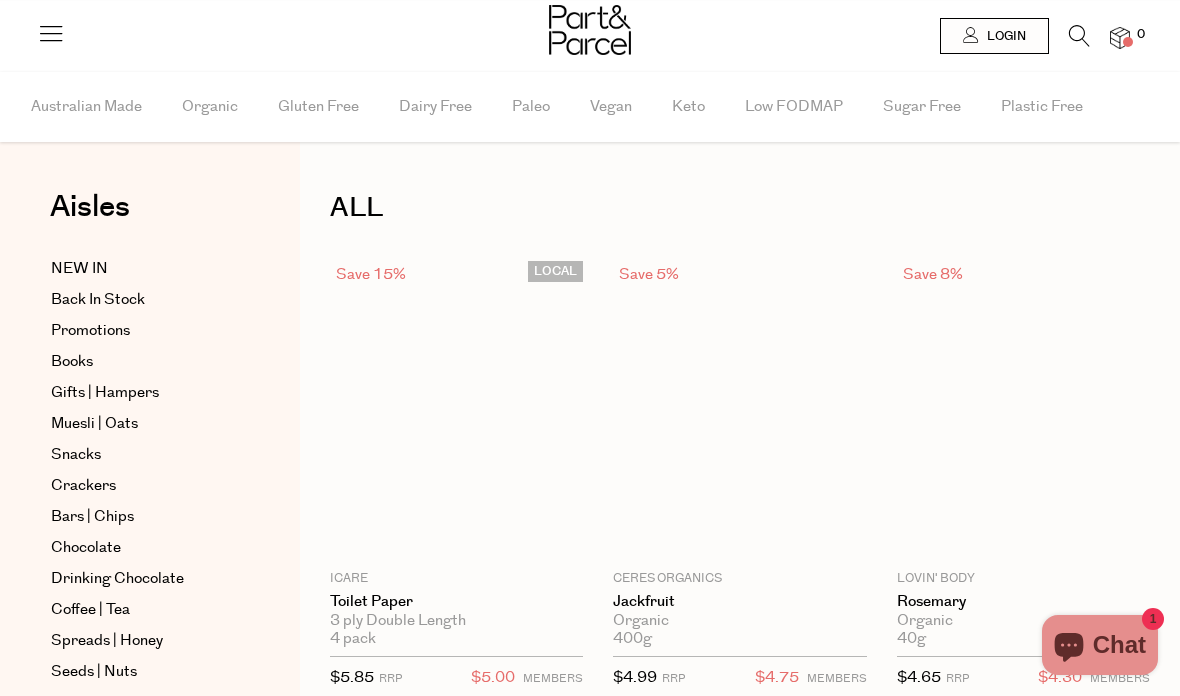 scroll, scrollTop: 0, scrollLeft: 0, axis: both 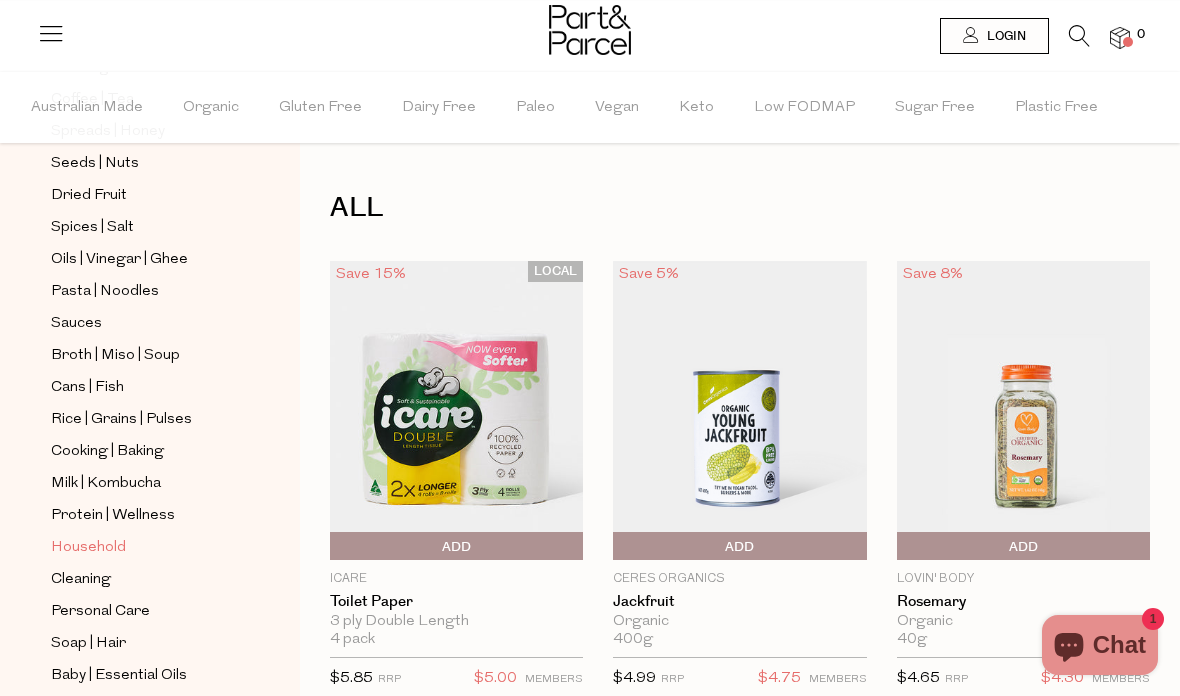click on "Household" at bounding box center [88, 548] 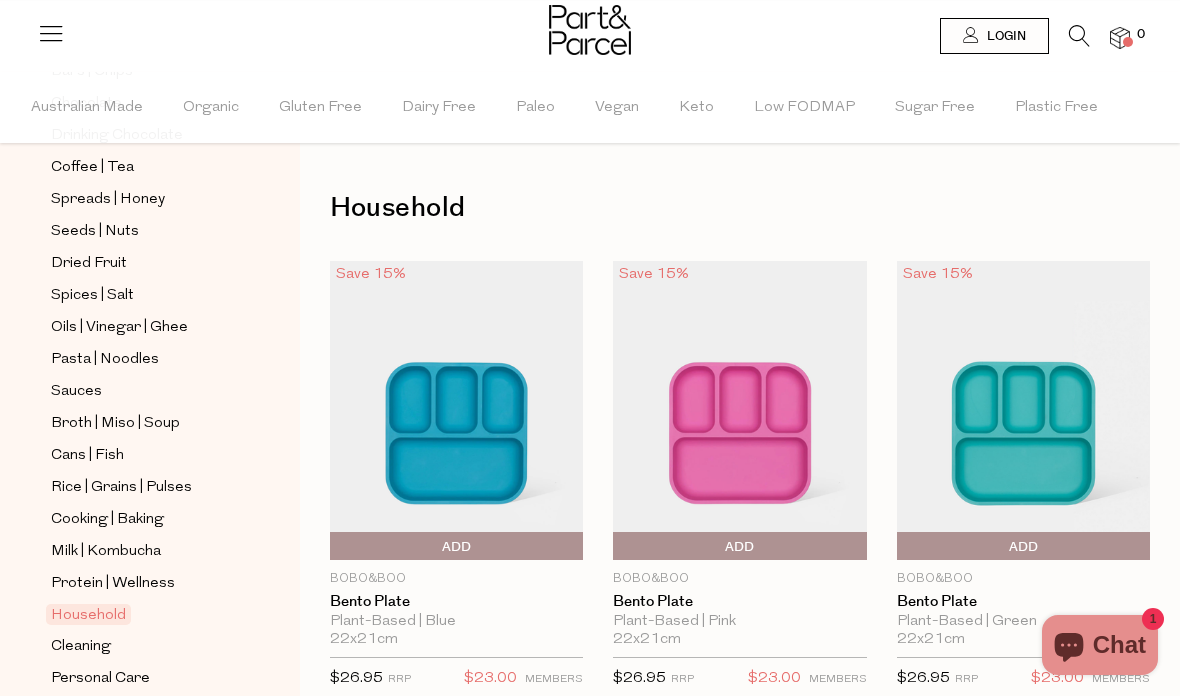 scroll, scrollTop: 522, scrollLeft: 0, axis: vertical 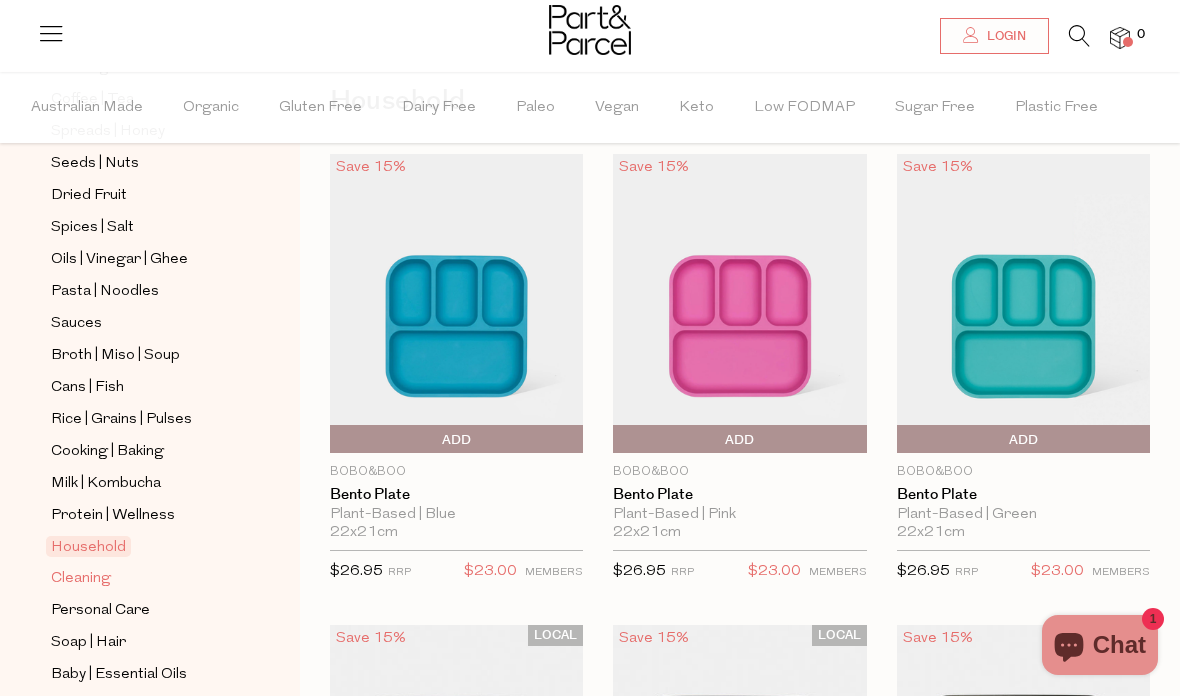 click on "Cleaning" at bounding box center (81, 579) 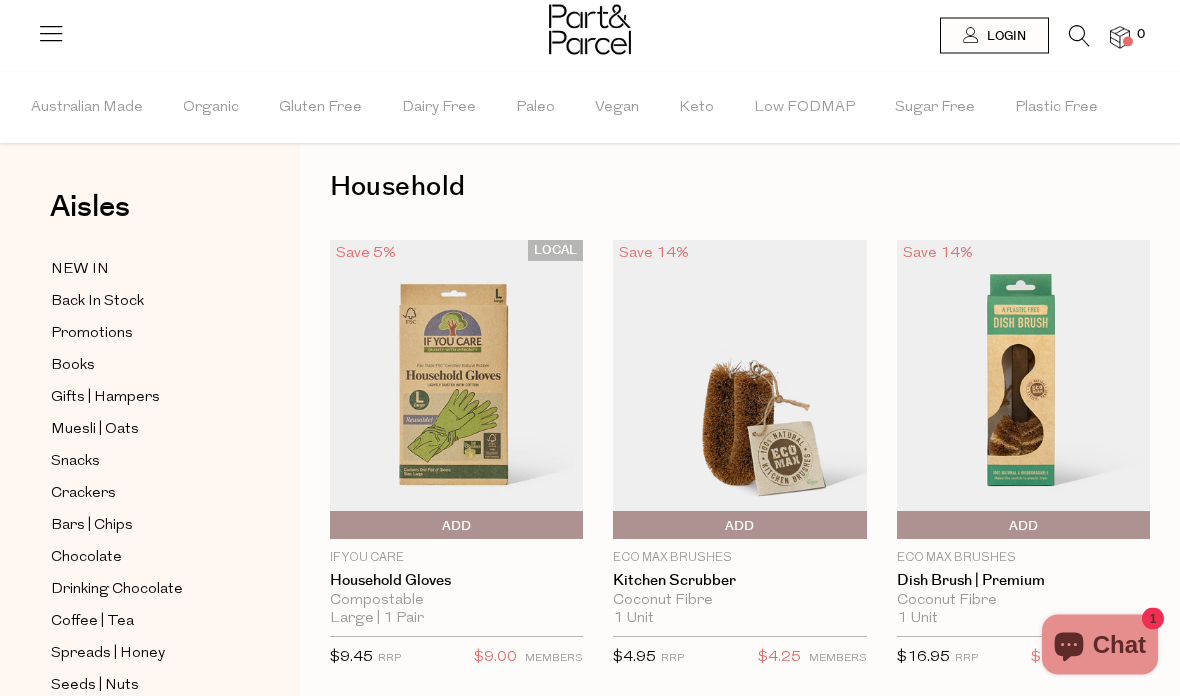scroll, scrollTop: 0, scrollLeft: 0, axis: both 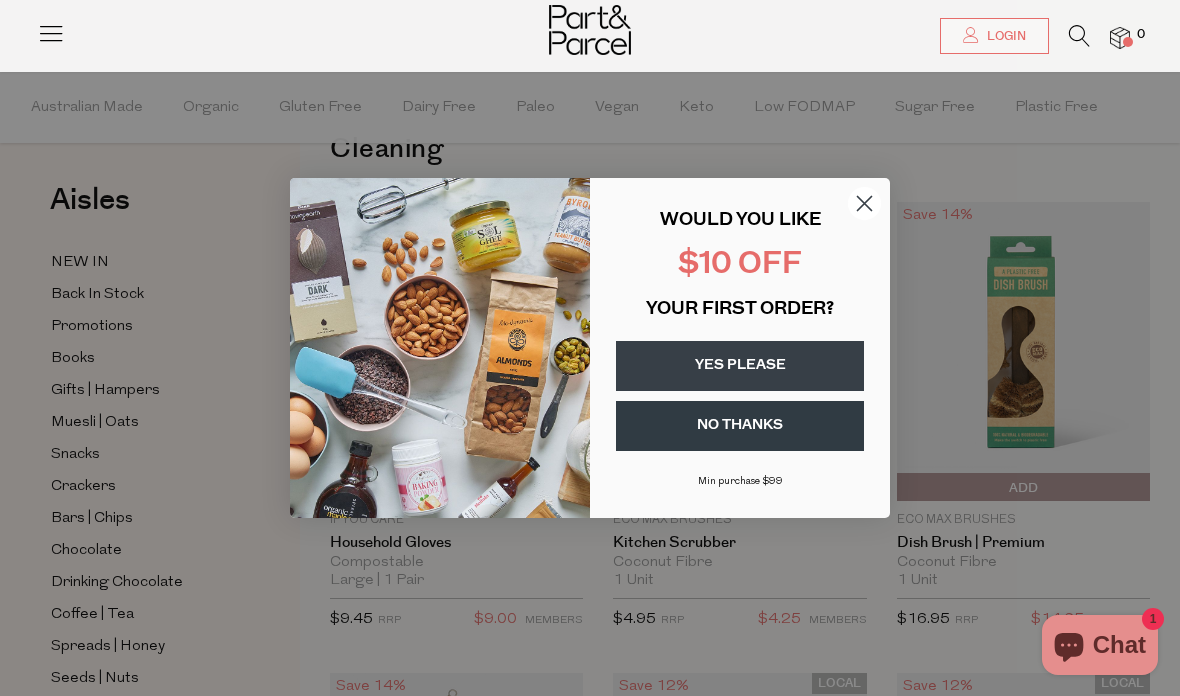 click 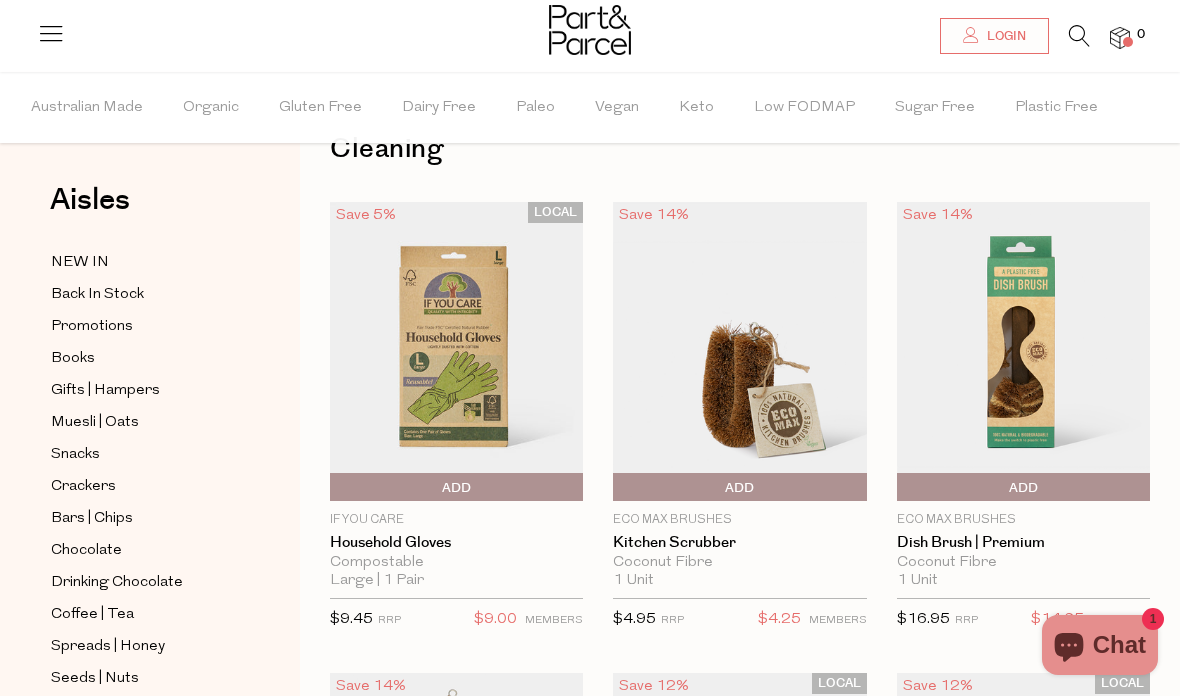 click at bounding box center [1023, 351] 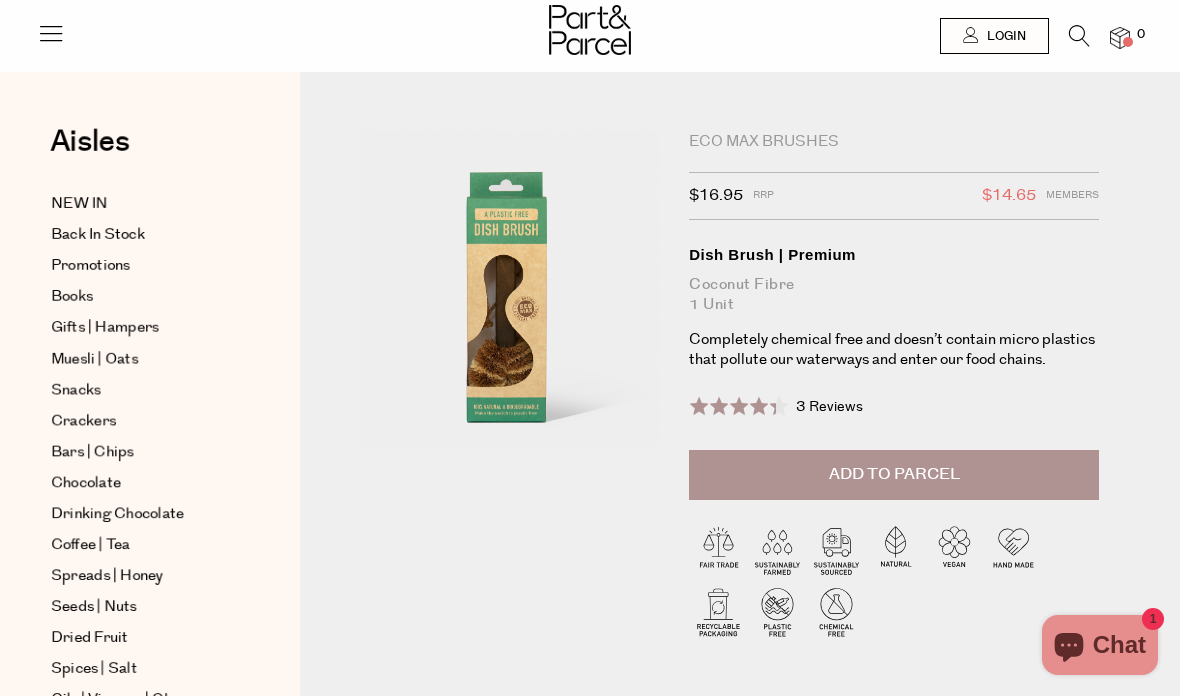 scroll, scrollTop: 0, scrollLeft: 0, axis: both 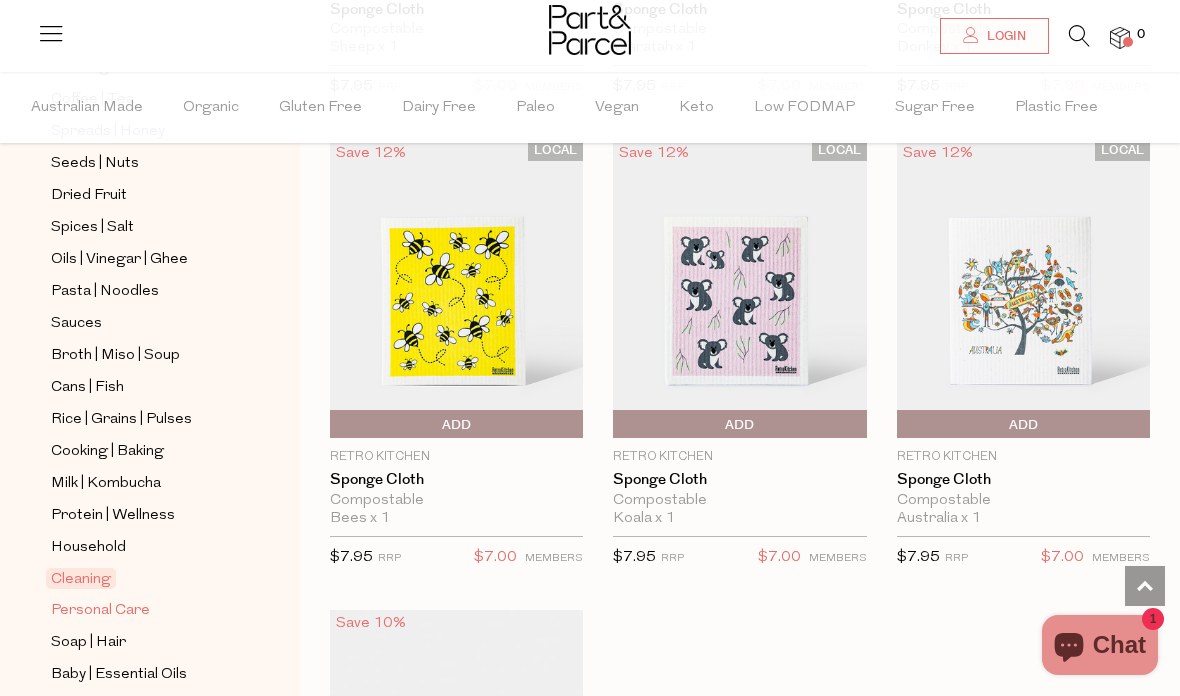 click on "Personal Care" at bounding box center [100, 611] 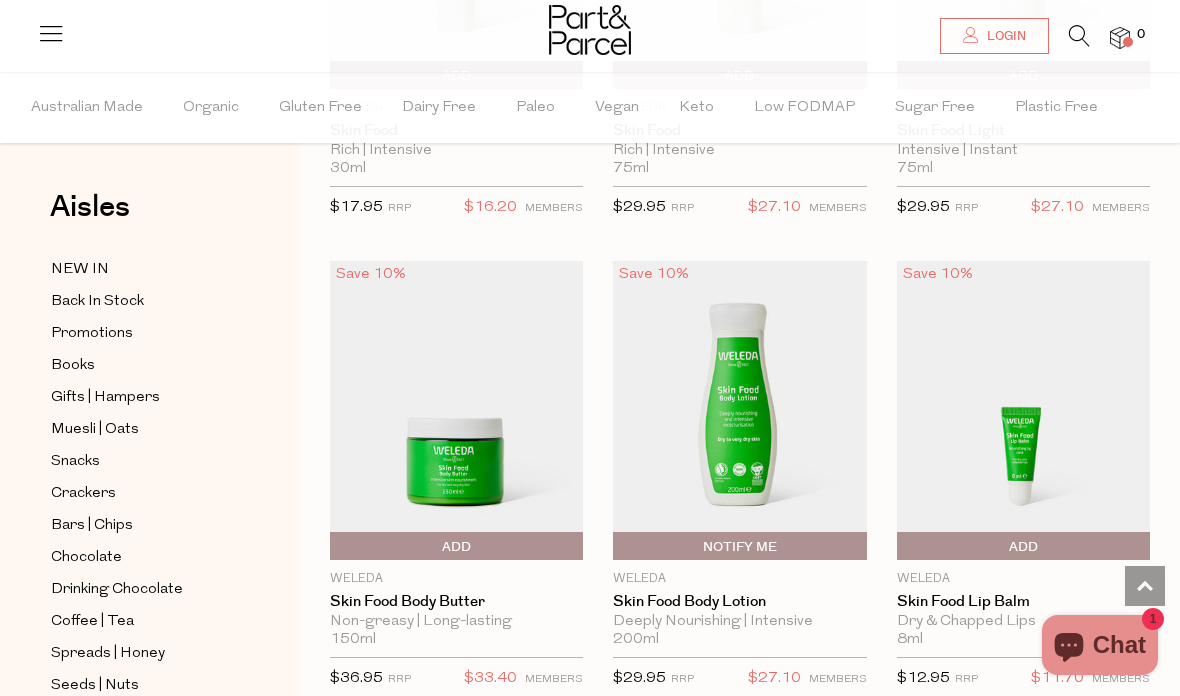 scroll, scrollTop: 1234, scrollLeft: 0, axis: vertical 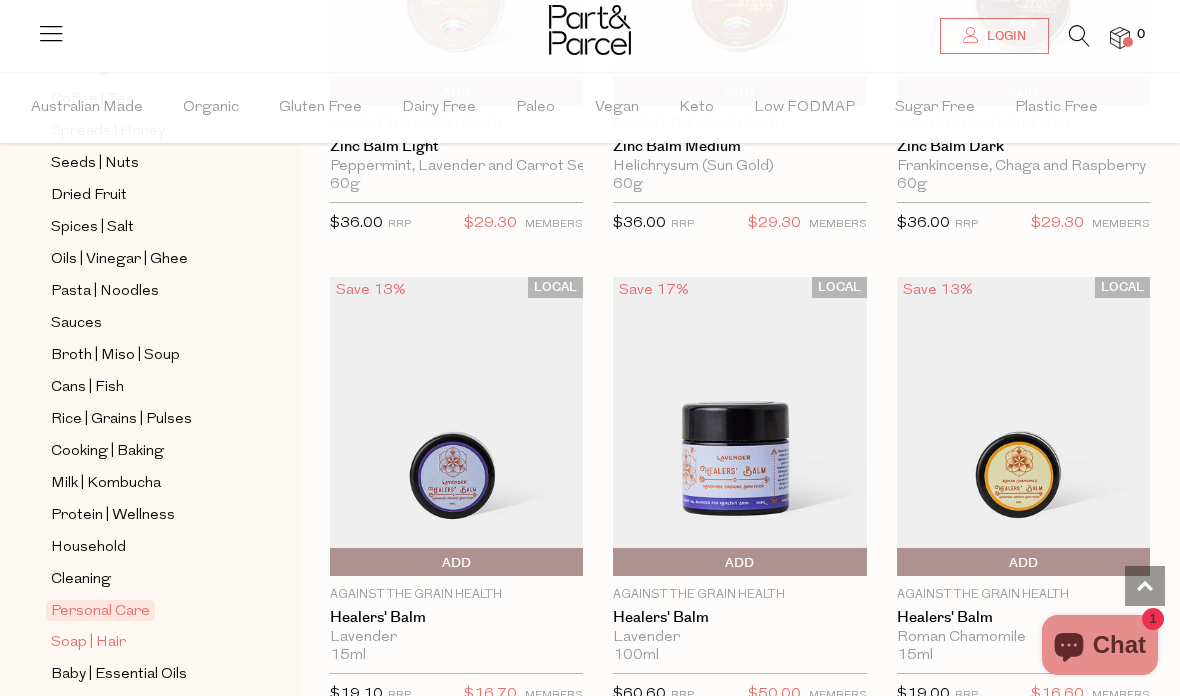 click on "Soap | Hair" at bounding box center [88, 643] 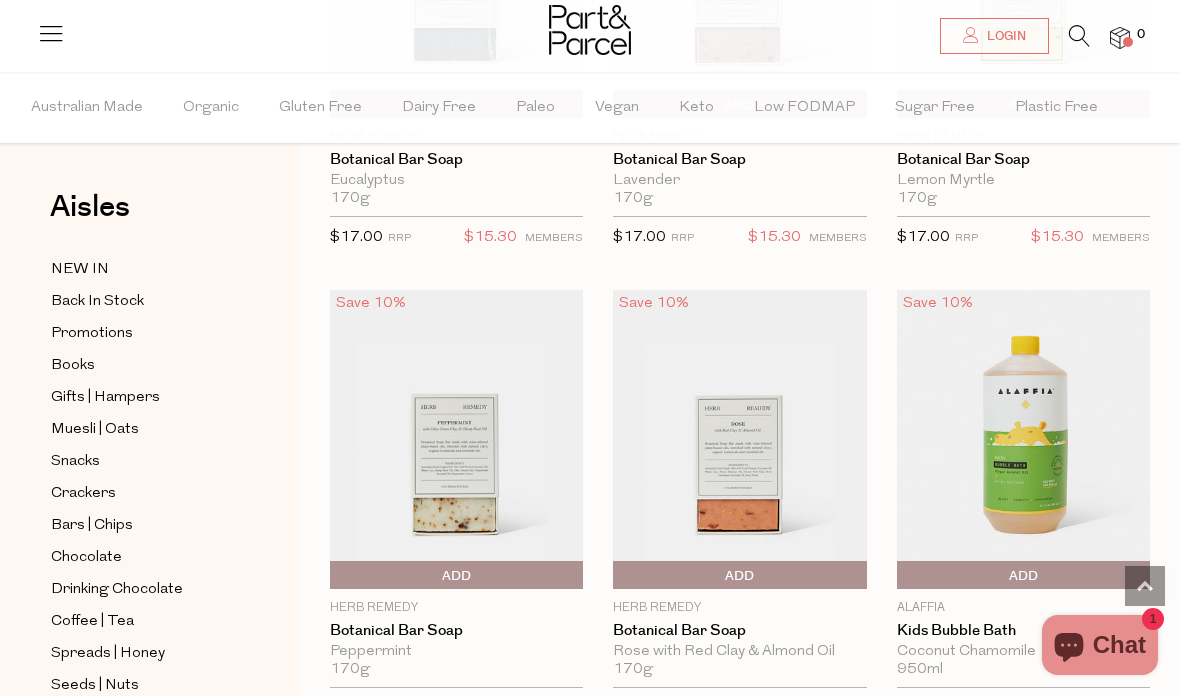 scroll, scrollTop: 6717, scrollLeft: 0, axis: vertical 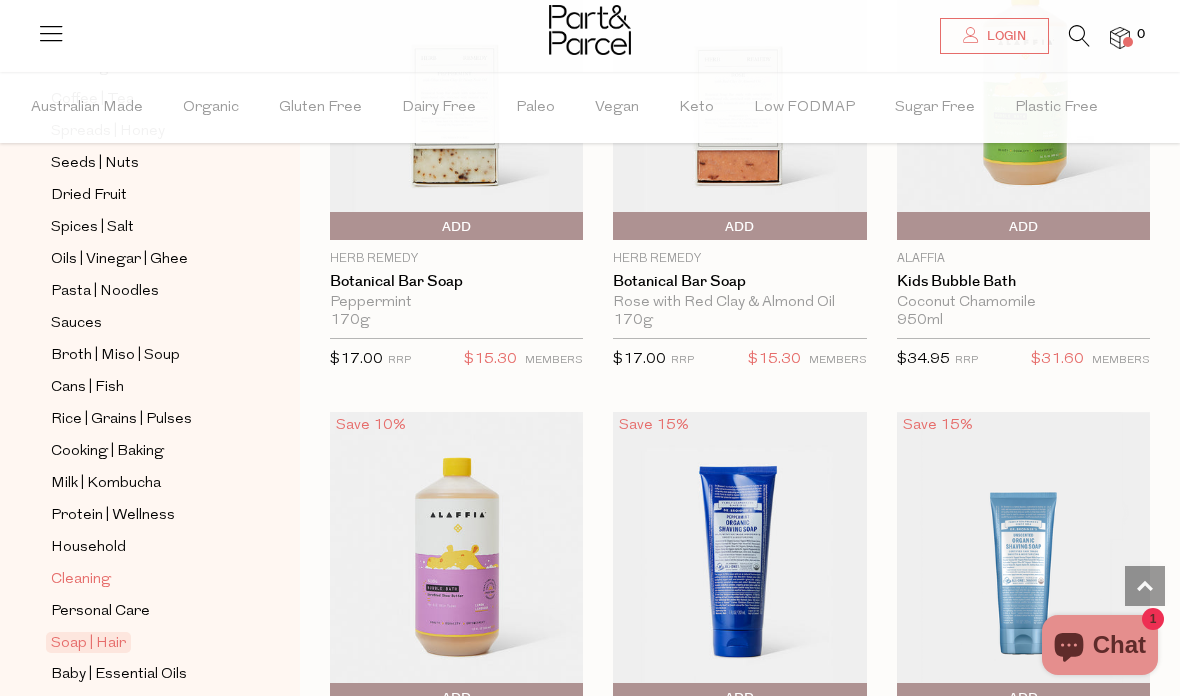 click on "Cleaning" at bounding box center [81, 580] 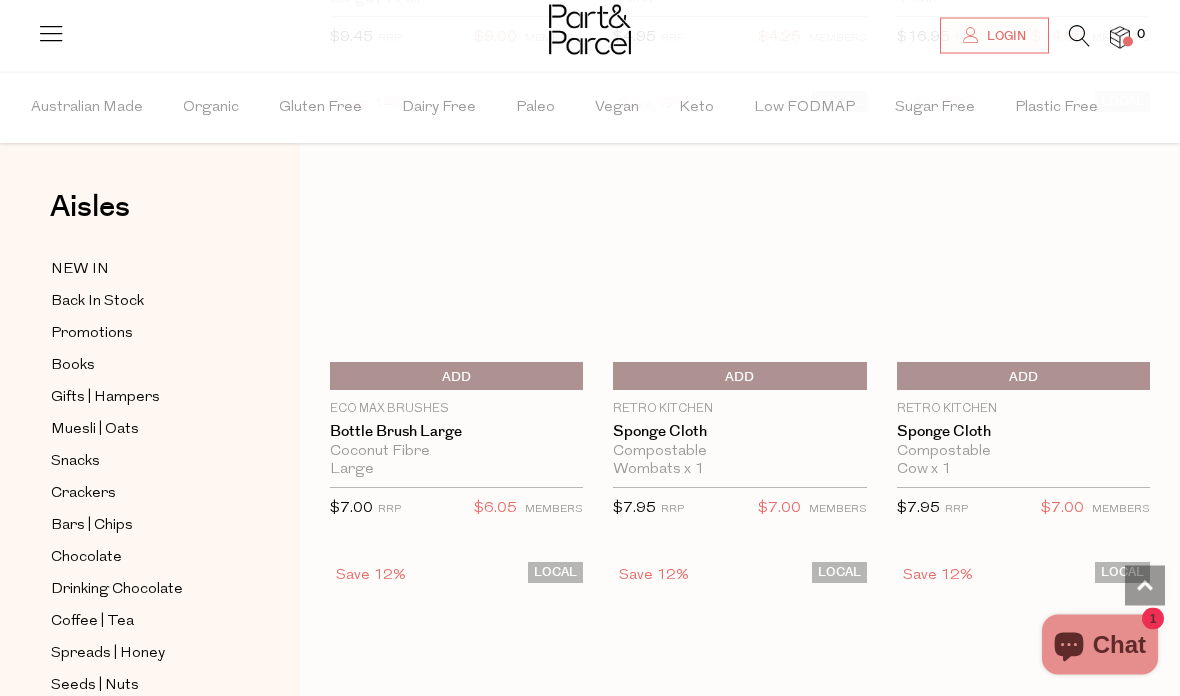 scroll, scrollTop: 0, scrollLeft: 0, axis: both 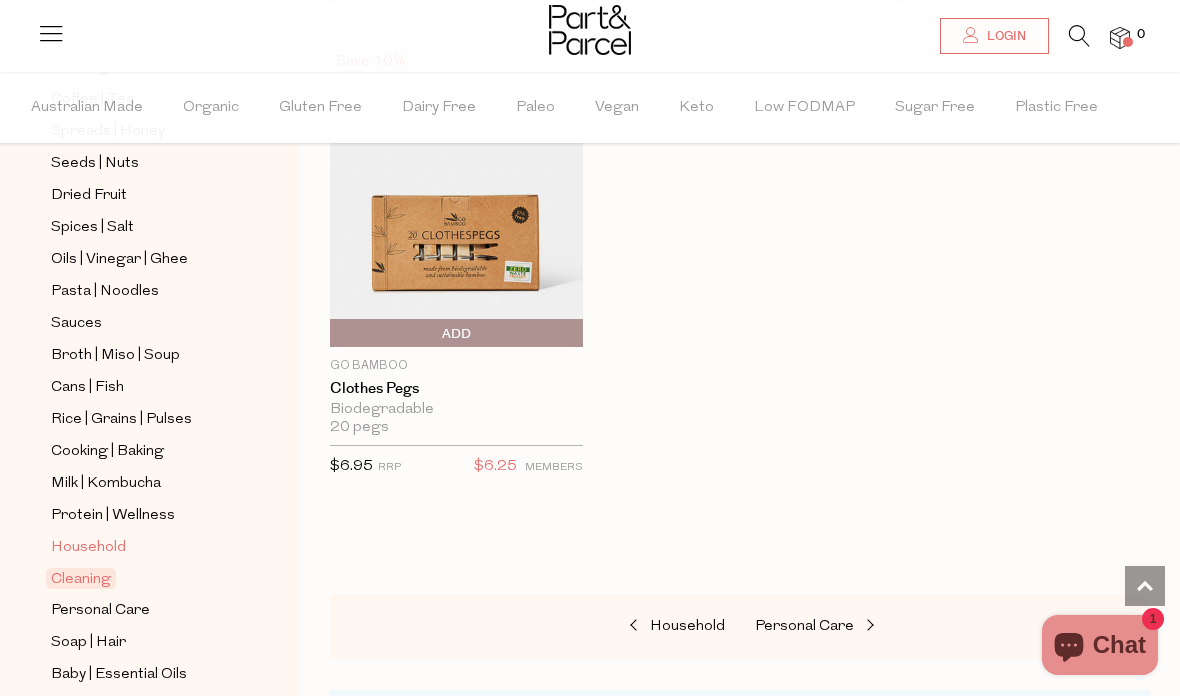 click on "Household" at bounding box center (142, 547) 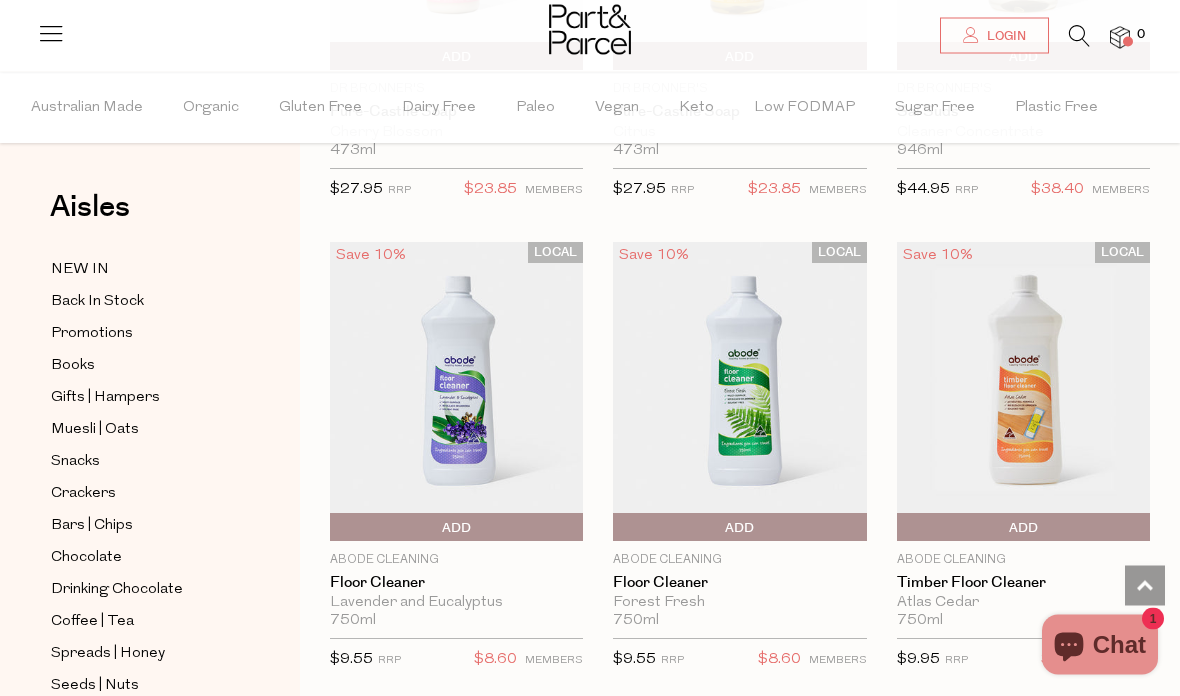 scroll, scrollTop: 3919, scrollLeft: 0, axis: vertical 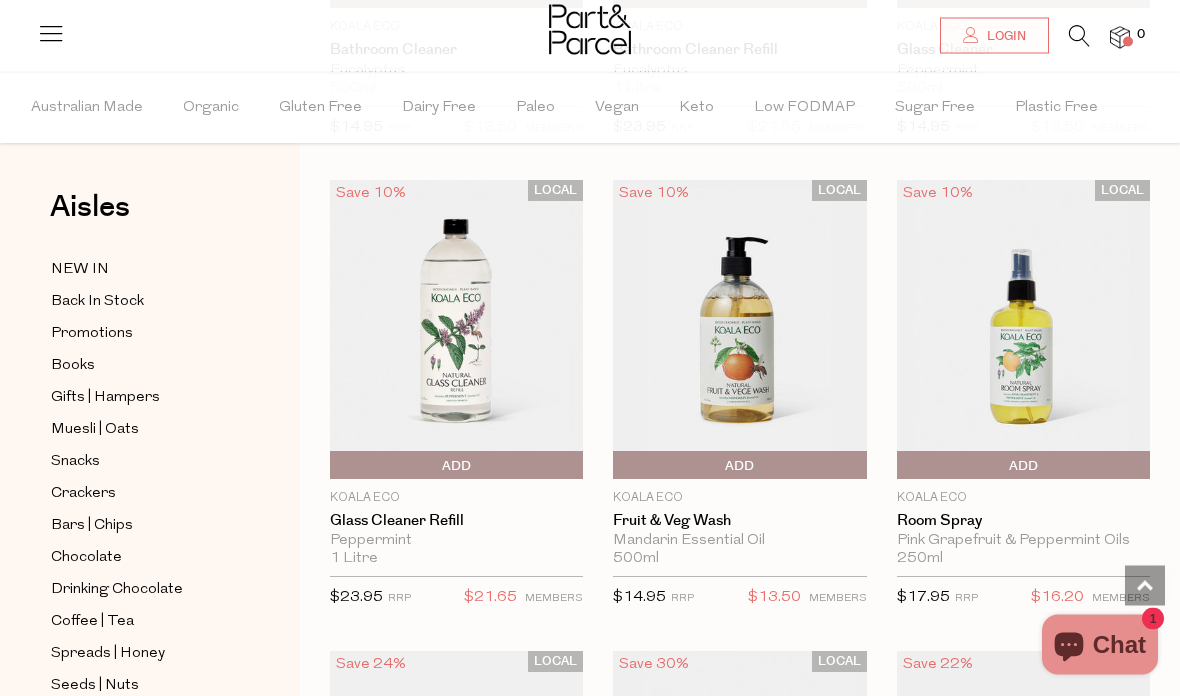click on "Add To Parcel" at bounding box center (739, 467) 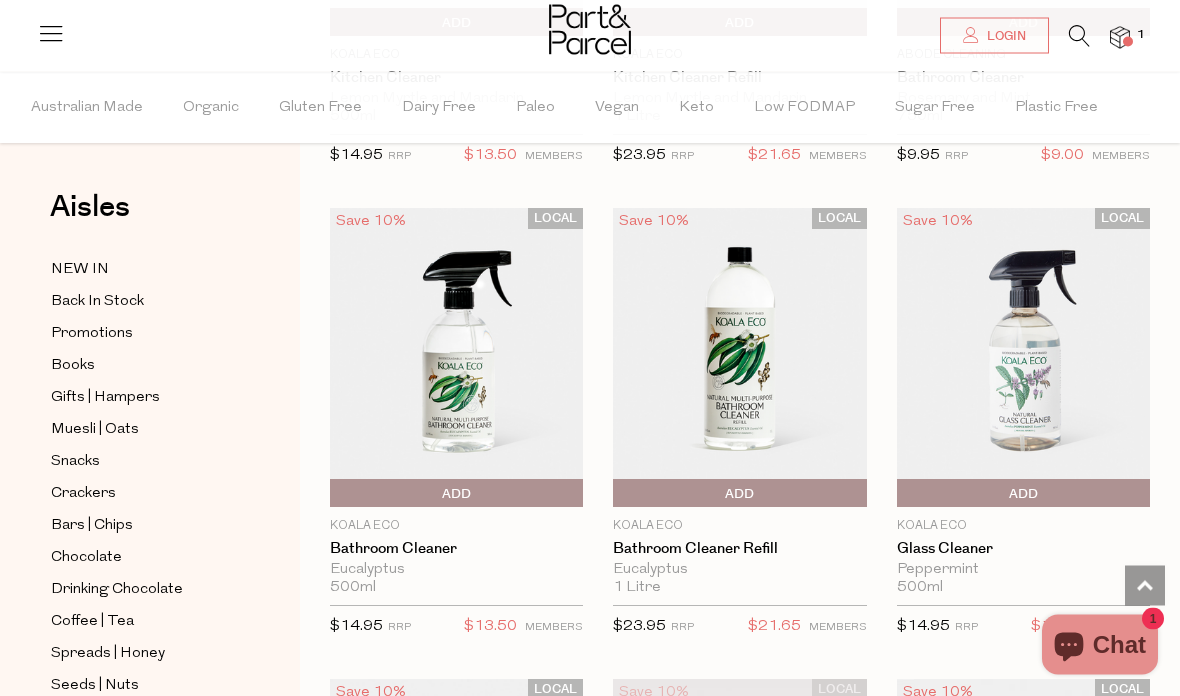 scroll, scrollTop: 10412, scrollLeft: 0, axis: vertical 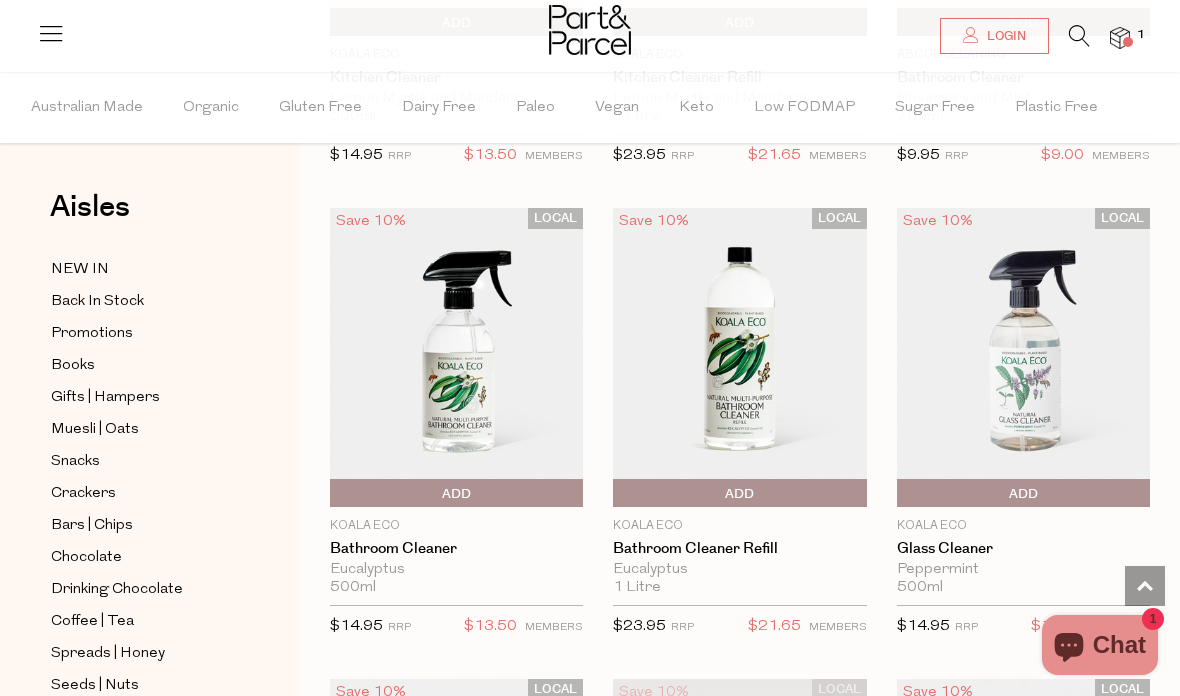 click on "Add To Parcel" at bounding box center [1023, 494] 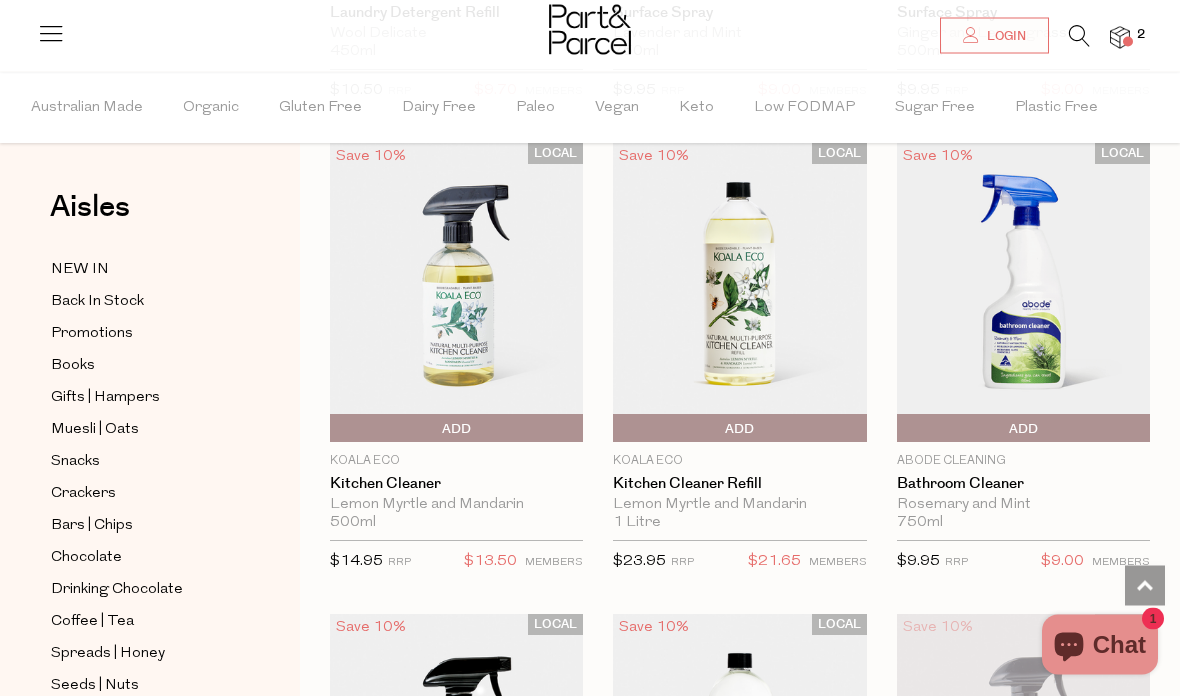 scroll, scrollTop: 10006, scrollLeft: 0, axis: vertical 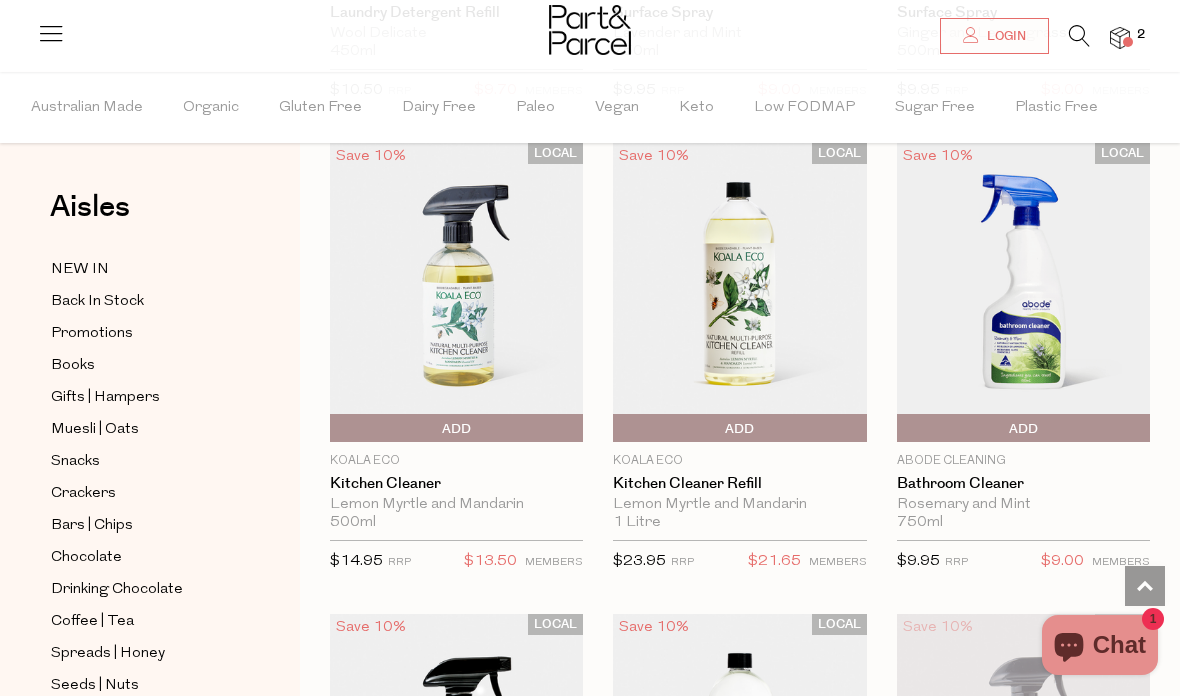 click on "Add To Parcel" at bounding box center [456, 429] 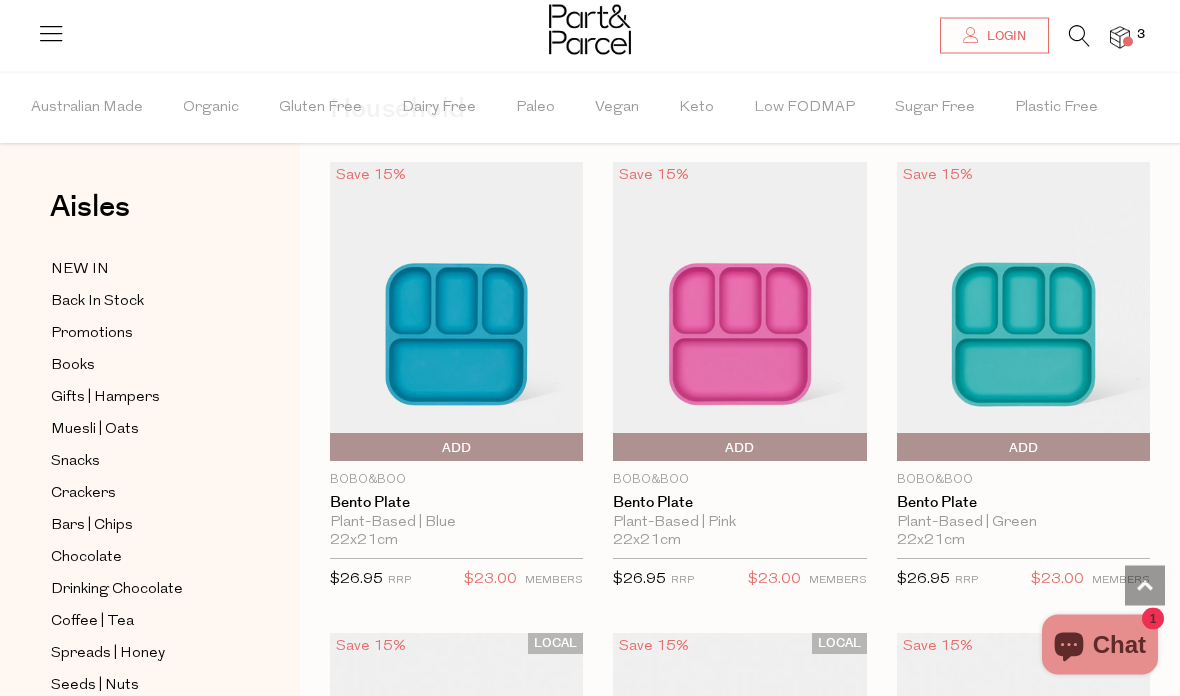 scroll, scrollTop: 0, scrollLeft: 0, axis: both 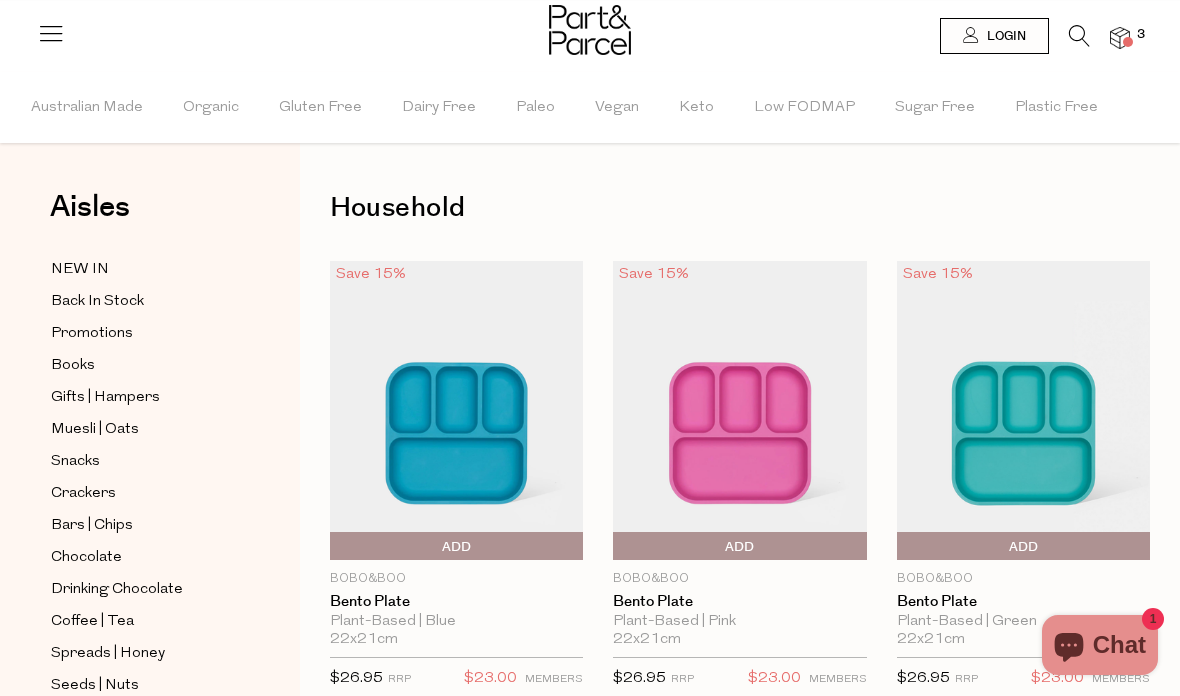 click at bounding box center (1120, 38) 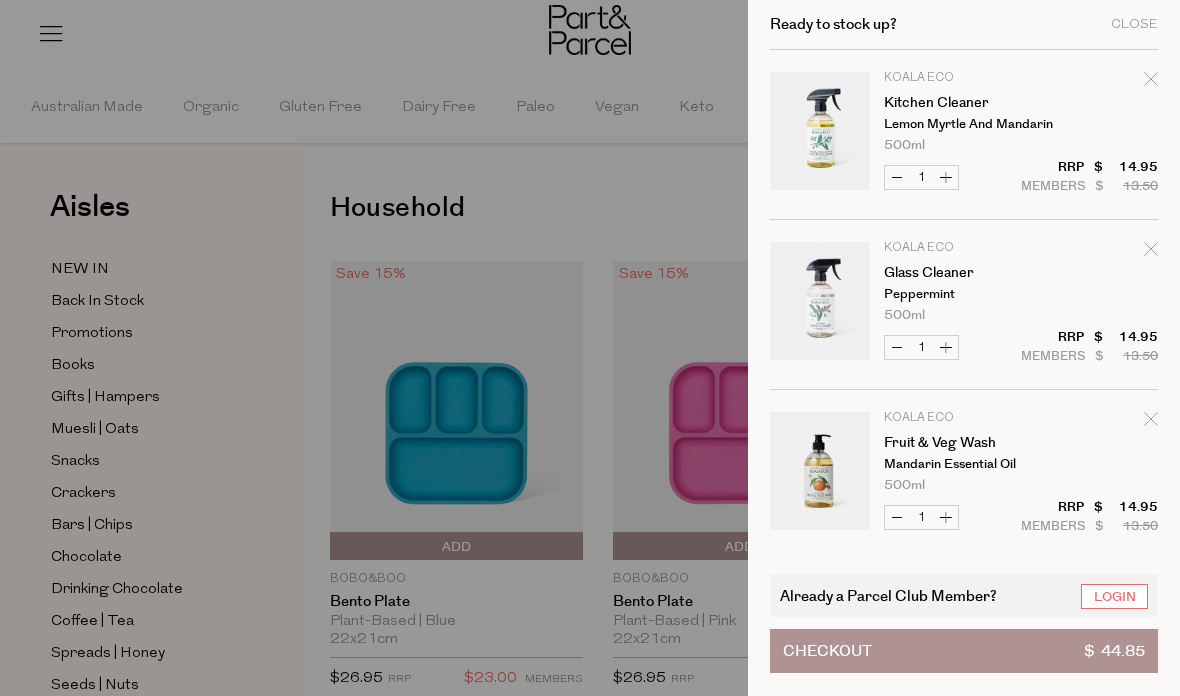 click at bounding box center [590, 348] 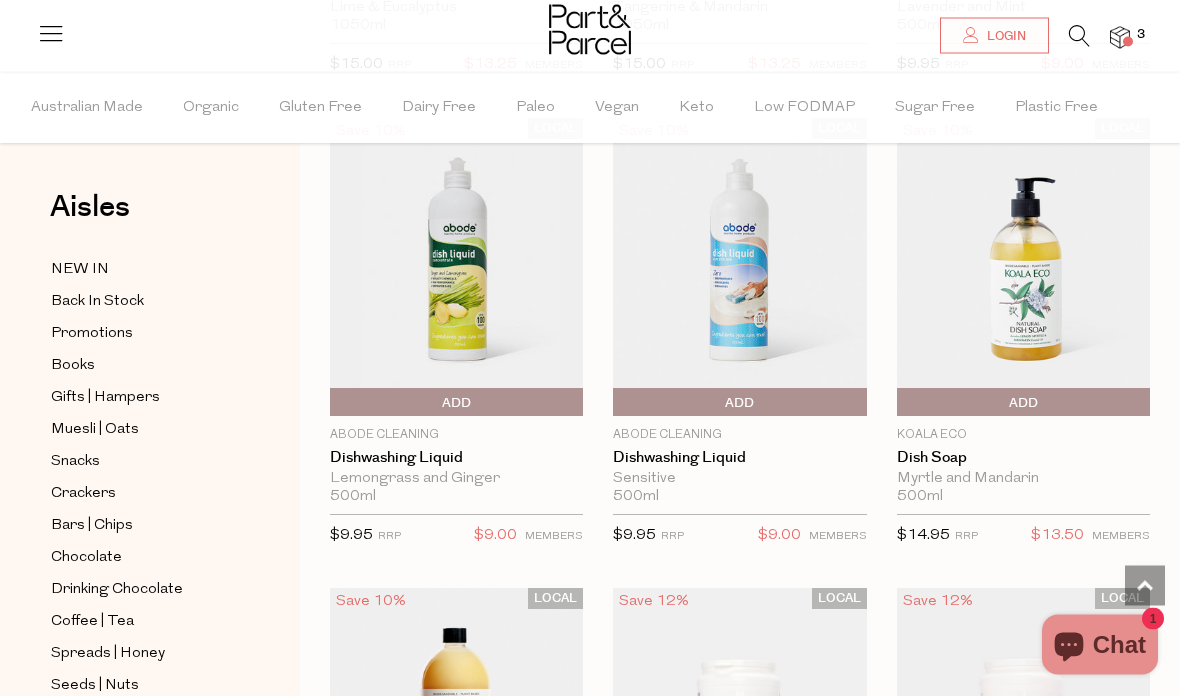 scroll, scrollTop: 5324, scrollLeft: 0, axis: vertical 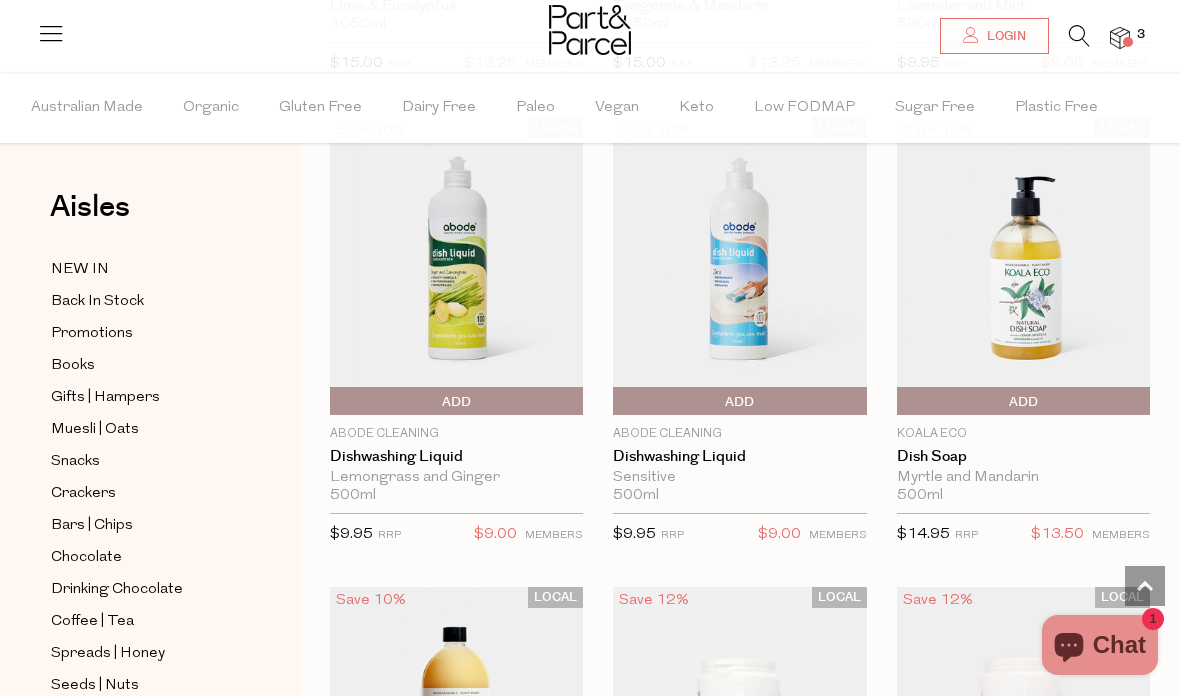 click on "Add To Parcel" at bounding box center (1023, 402) 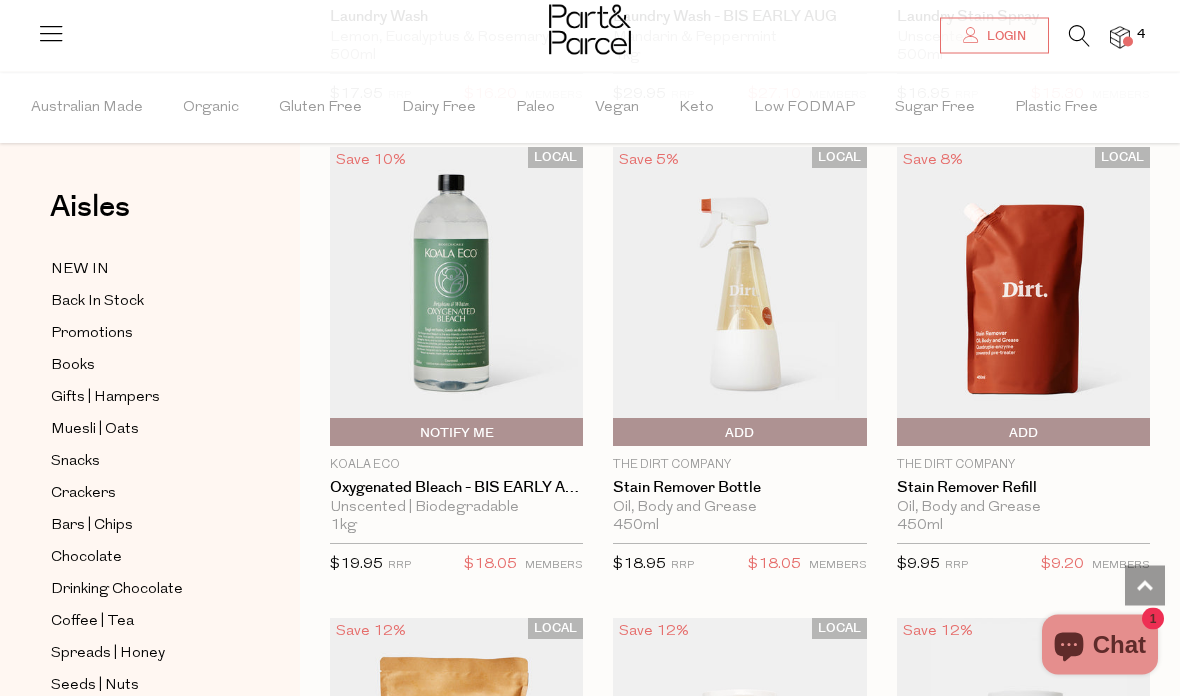 scroll, scrollTop: 7178, scrollLeft: 0, axis: vertical 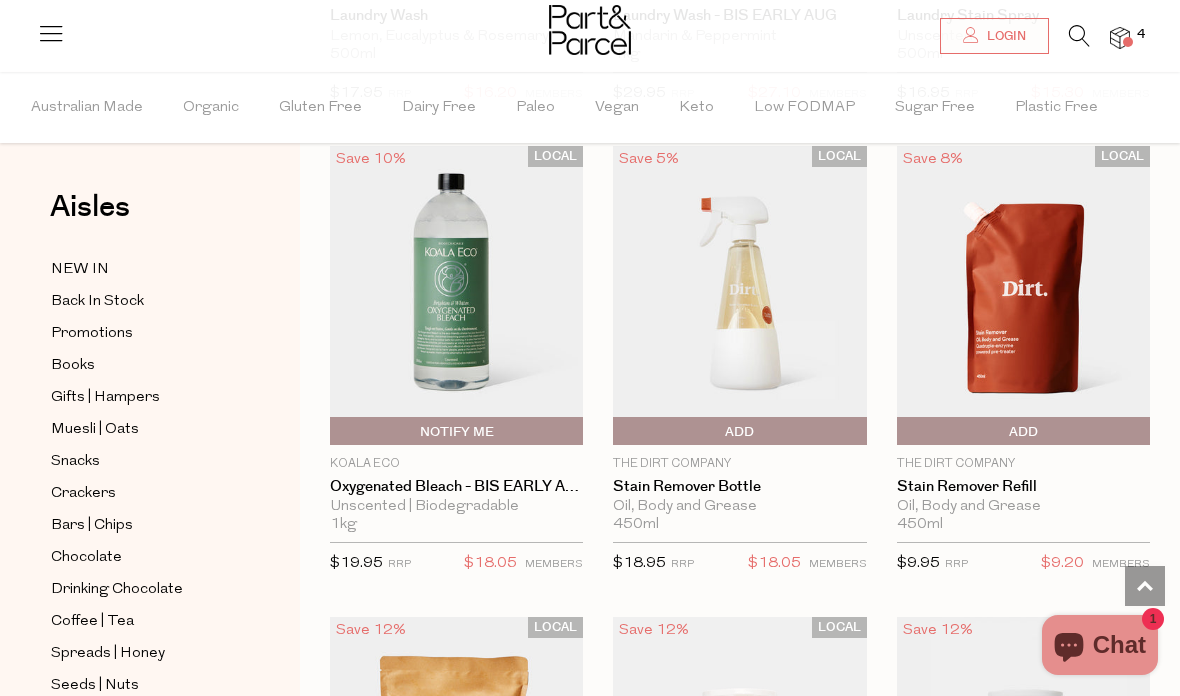 click on "Add To Parcel" at bounding box center (618, 432) 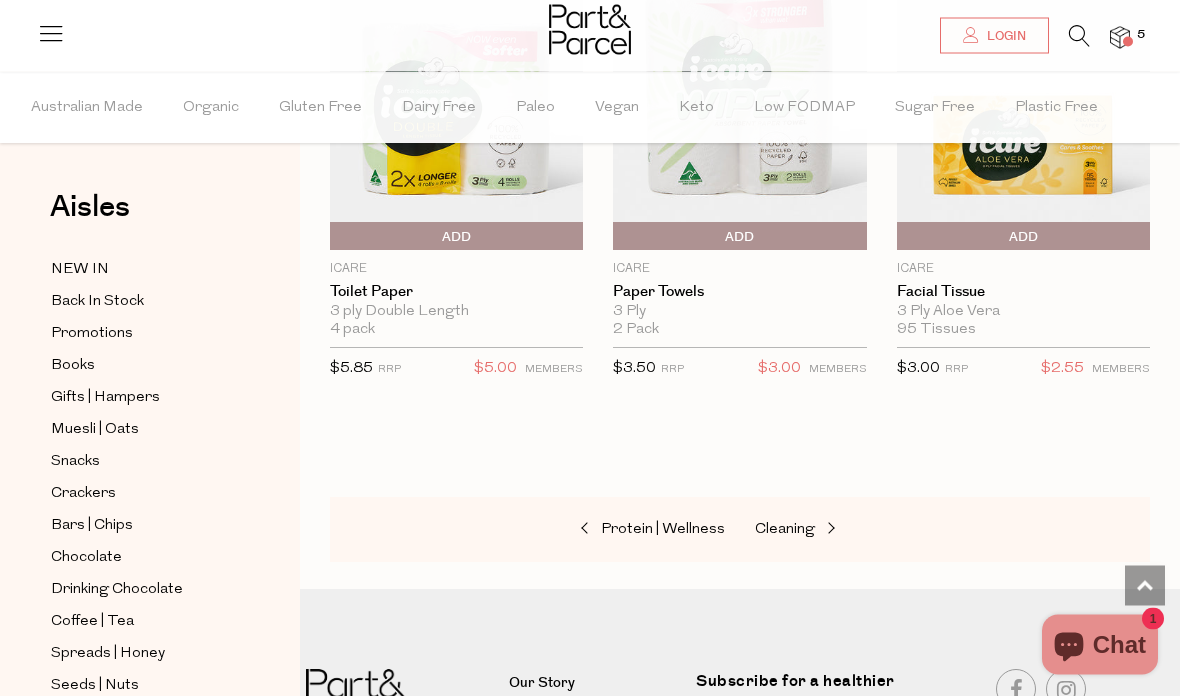 scroll, scrollTop: 12553, scrollLeft: 0, axis: vertical 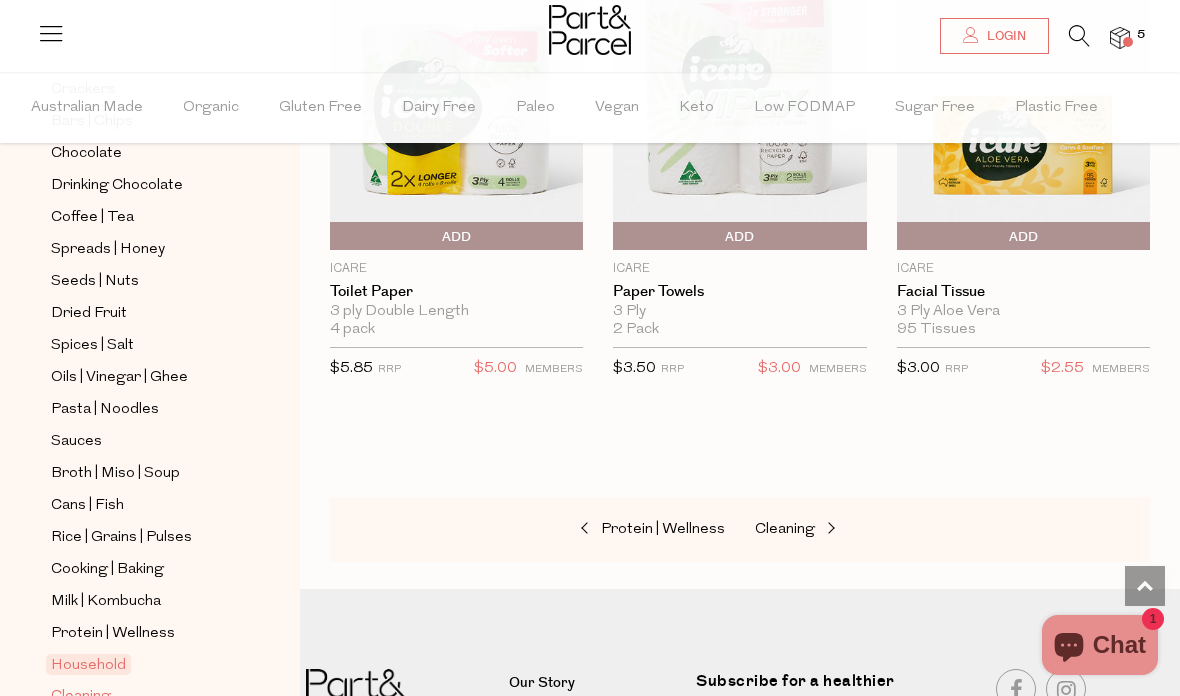 click on "Cleaning" at bounding box center (81, 697) 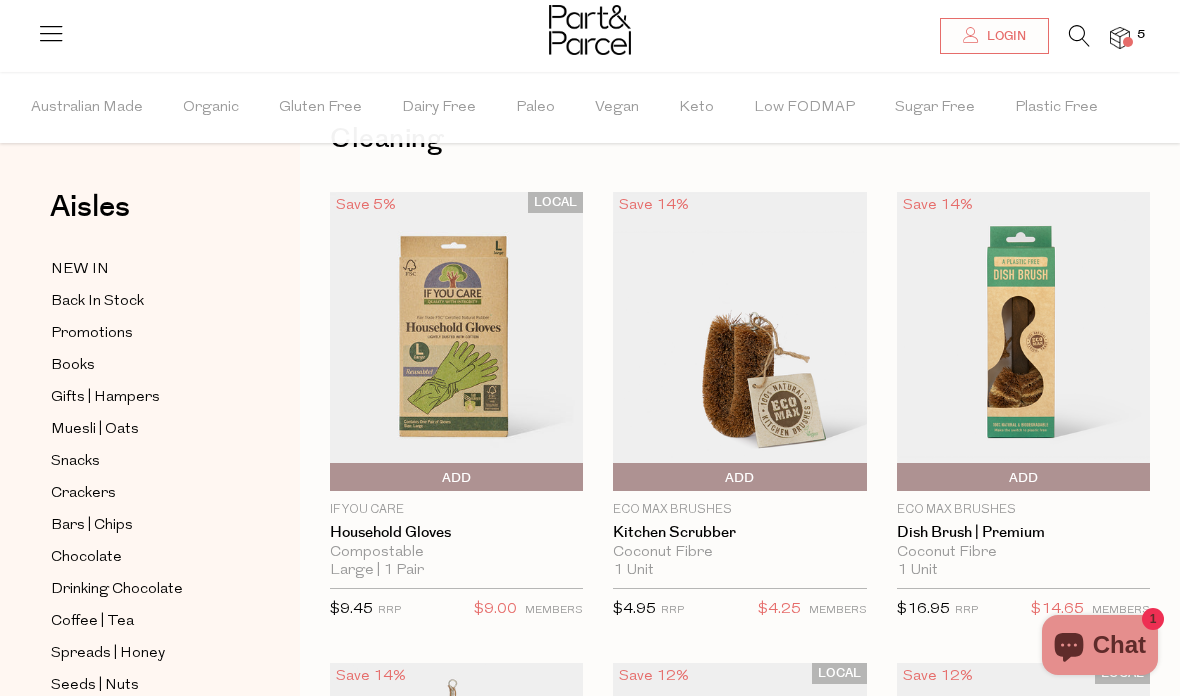 scroll, scrollTop: 104, scrollLeft: 0, axis: vertical 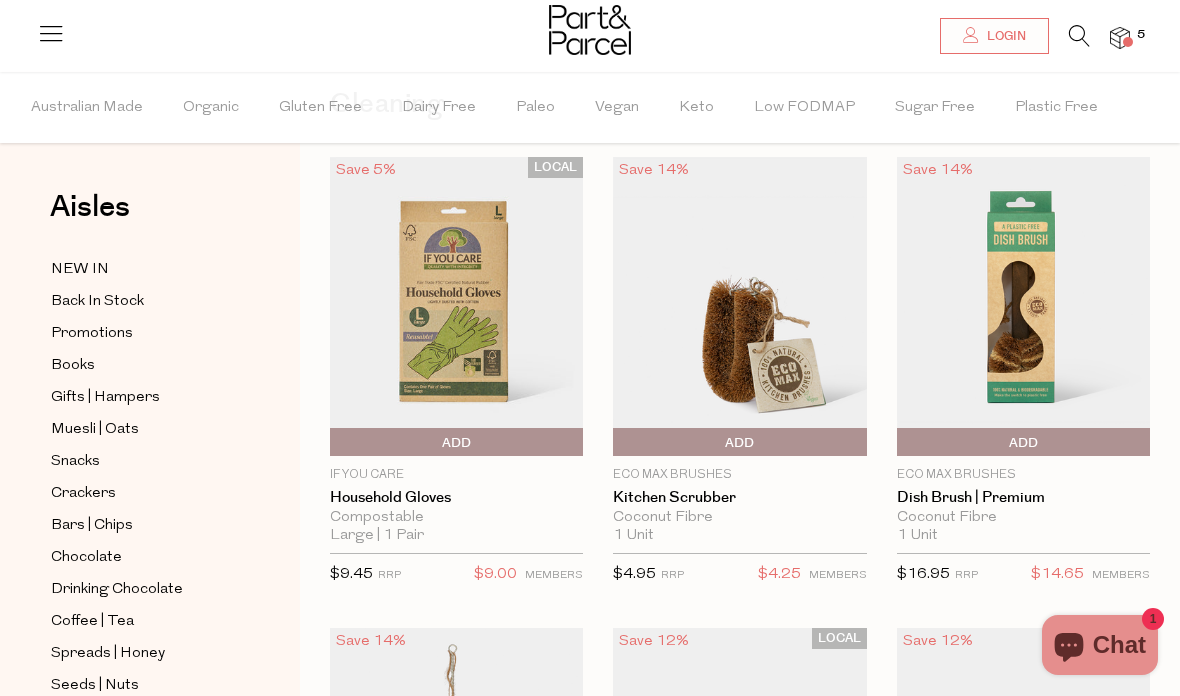 click on "Add To Parcel" at bounding box center [1023, 443] 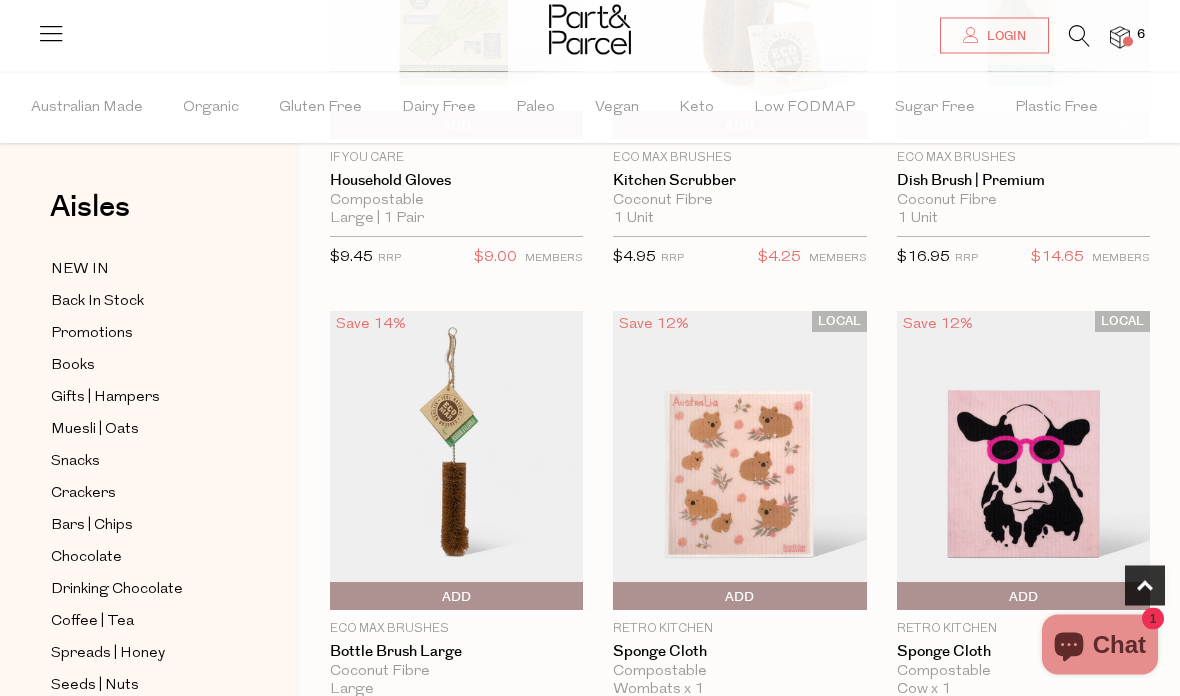 scroll, scrollTop: 487, scrollLeft: 0, axis: vertical 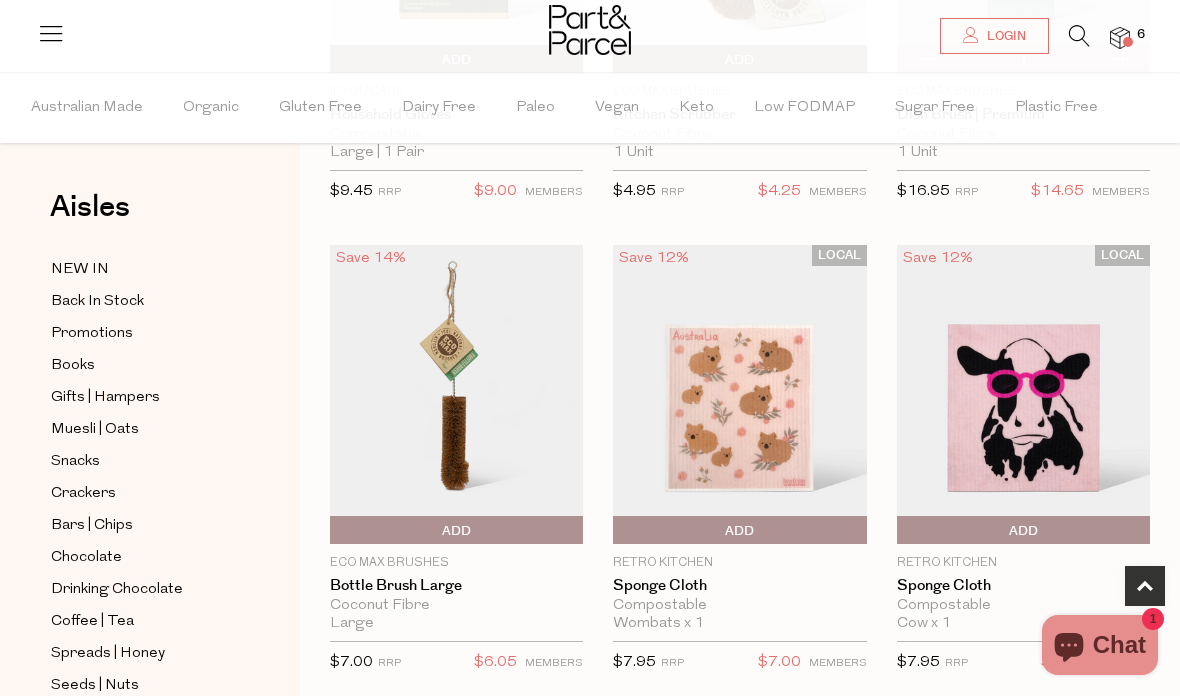 click on "Add To Parcel" at bounding box center [456, 531] 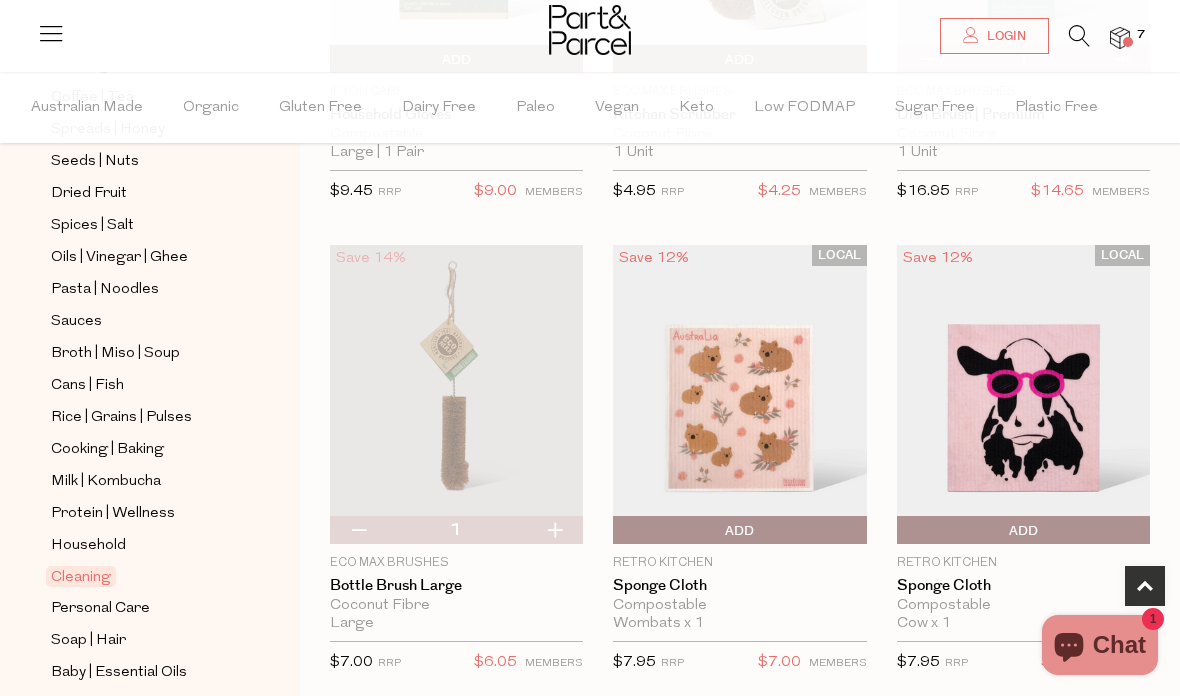 scroll, scrollTop: 522, scrollLeft: 0, axis: vertical 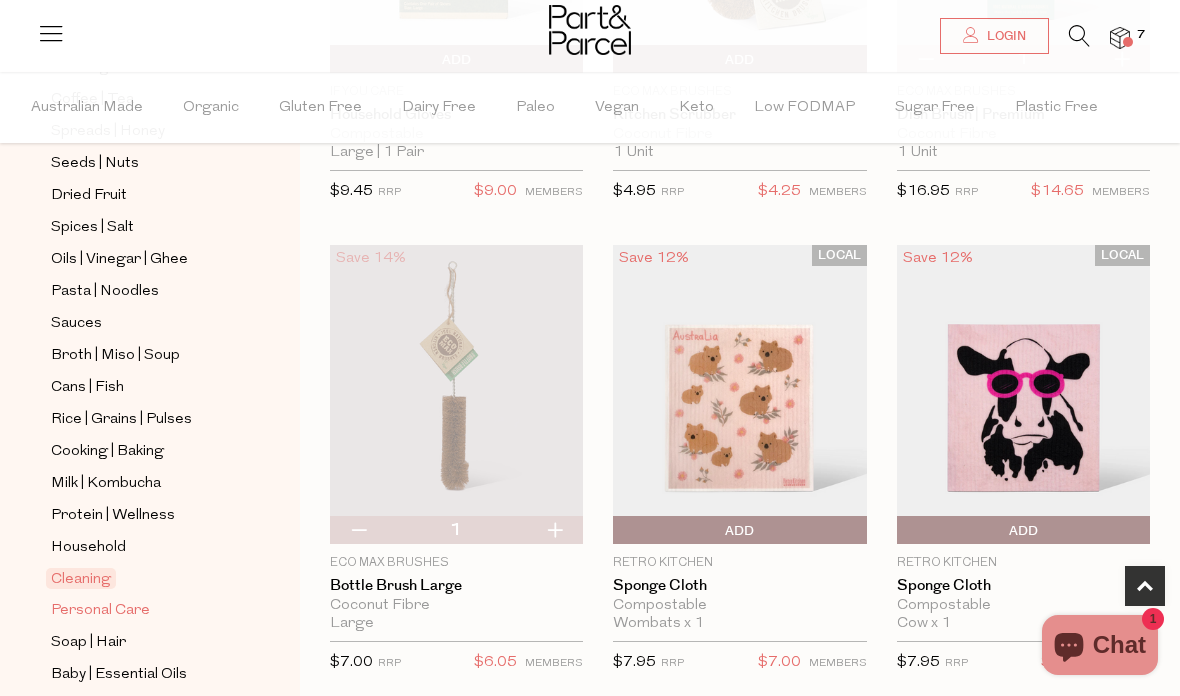 click on "Personal Care" at bounding box center (100, 611) 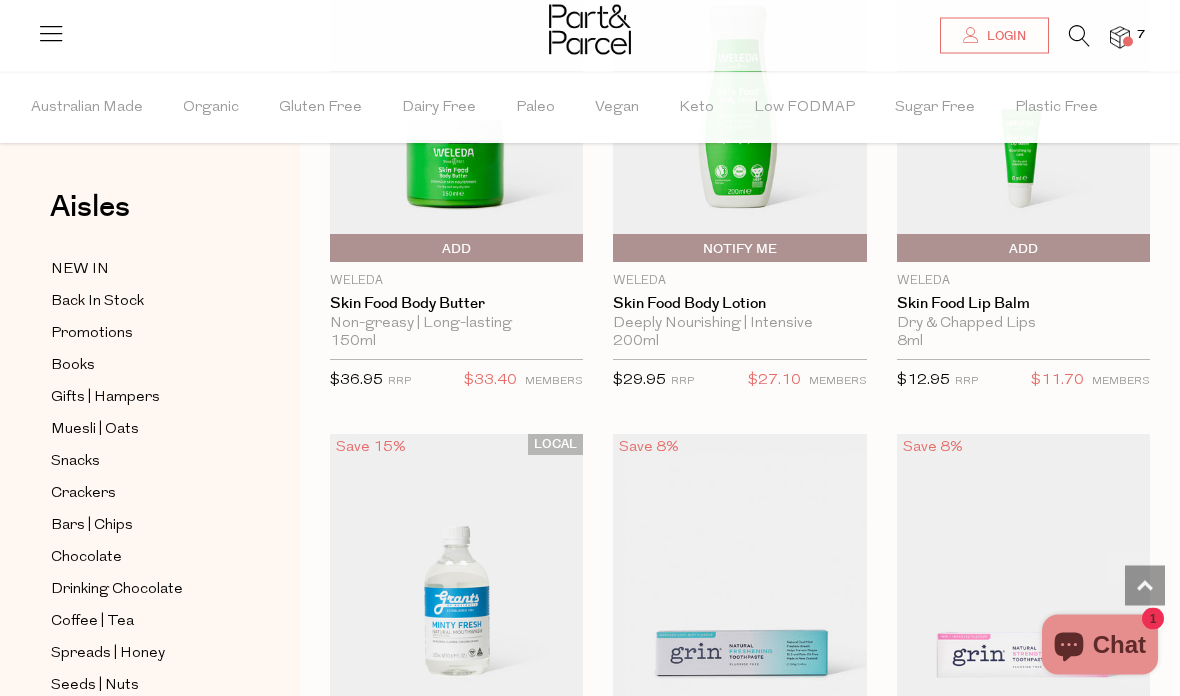 scroll, scrollTop: 1240, scrollLeft: 0, axis: vertical 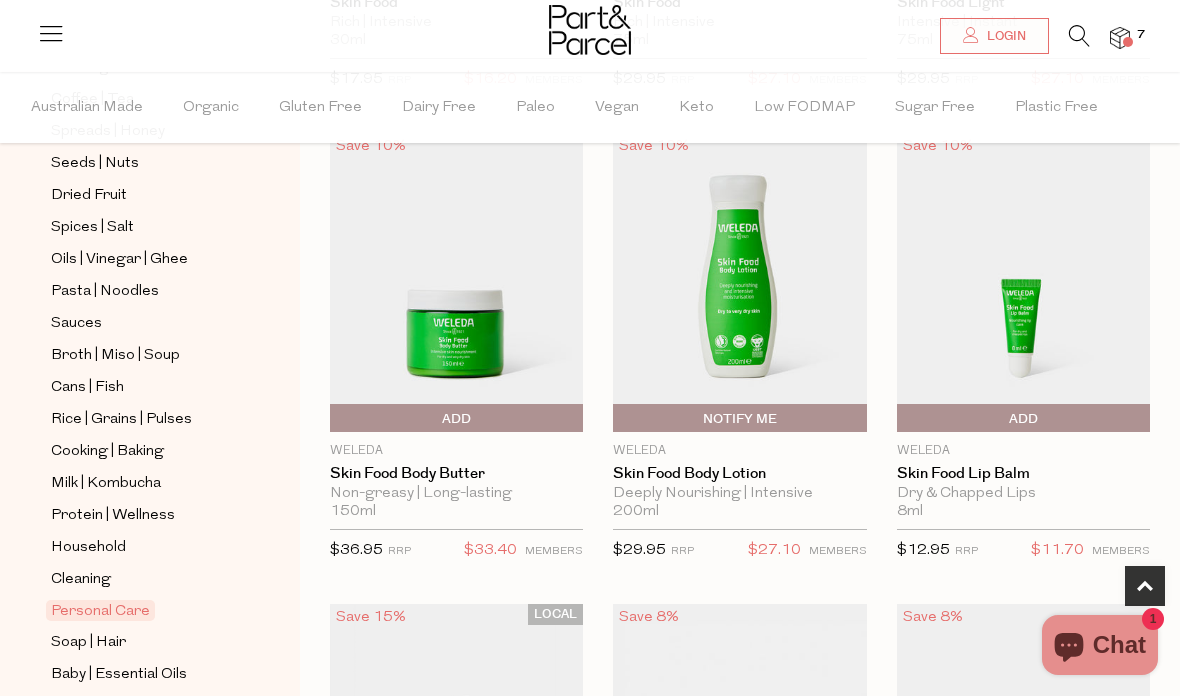 click on "Add To Parcel" at bounding box center [456, 419] 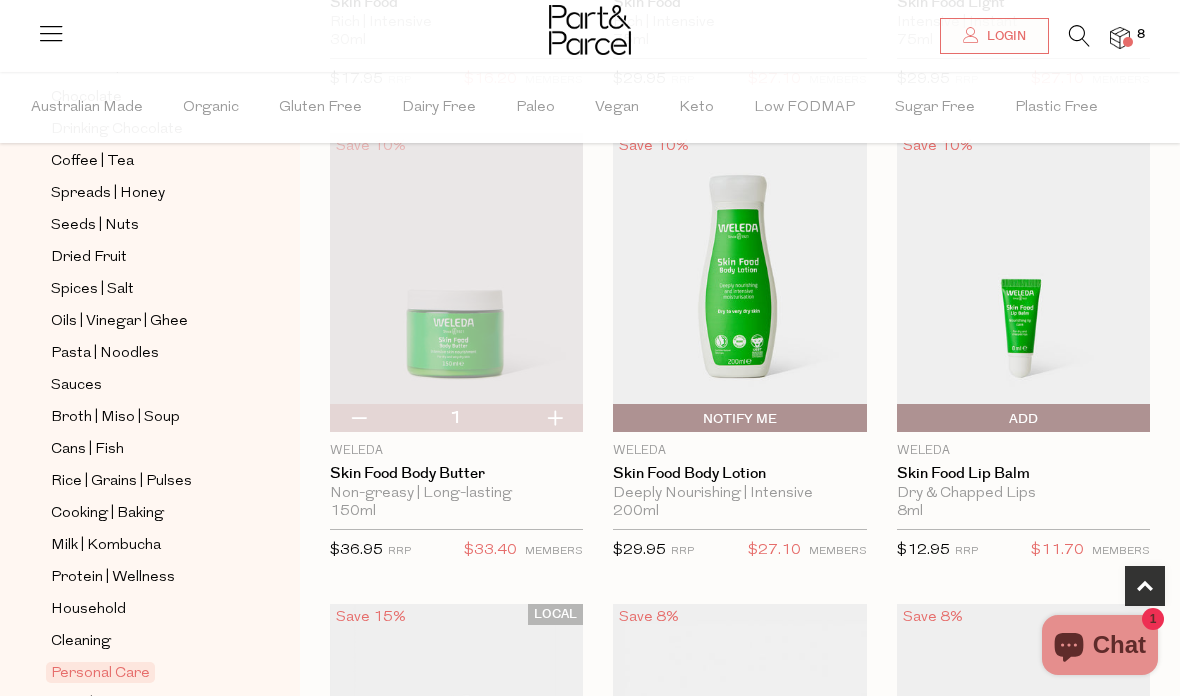 scroll, scrollTop: 452, scrollLeft: 0, axis: vertical 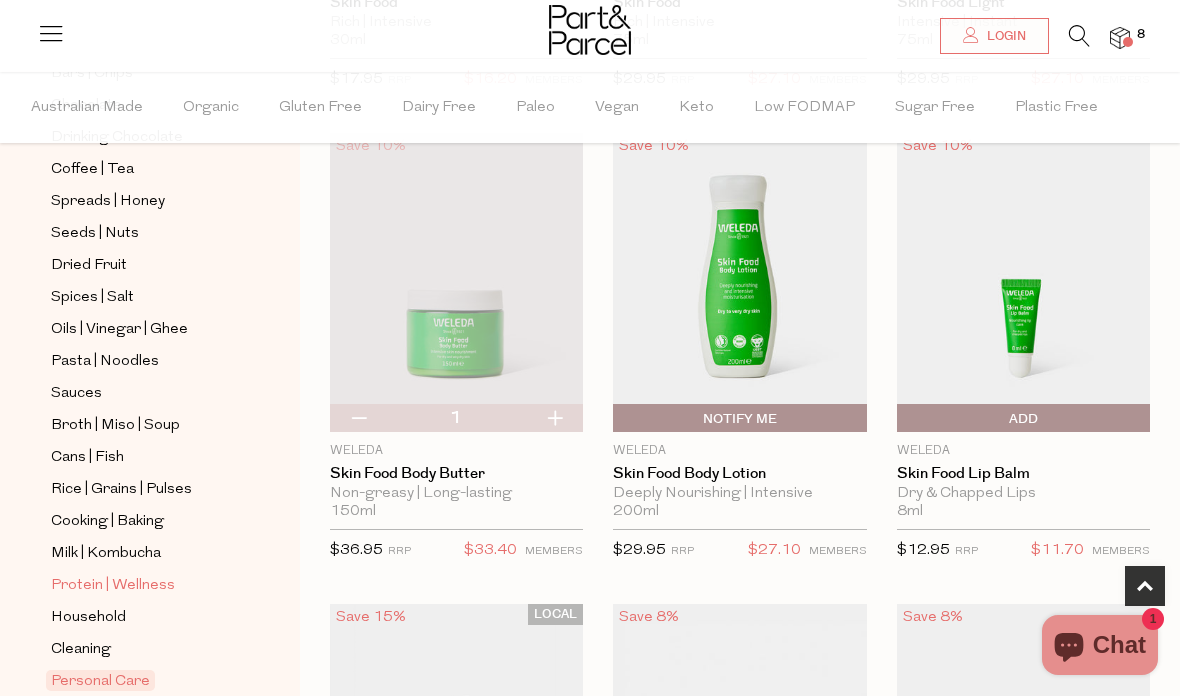 click on "Protein | Wellness" at bounding box center (113, 586) 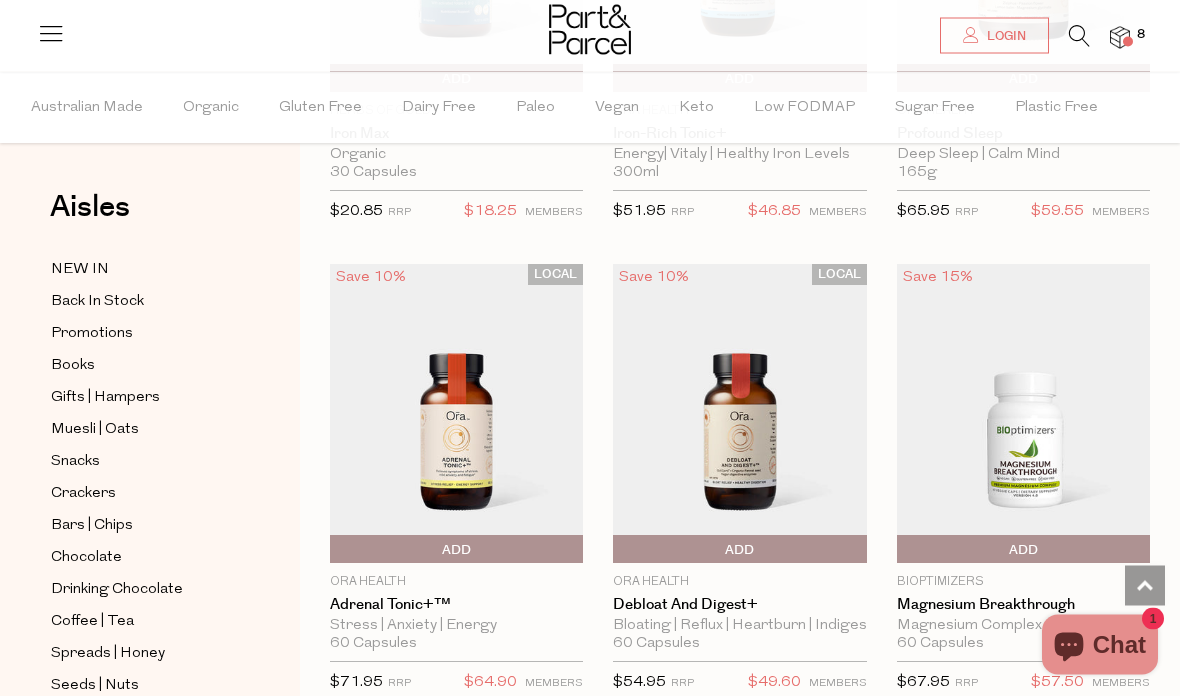 scroll, scrollTop: 6847, scrollLeft: 0, axis: vertical 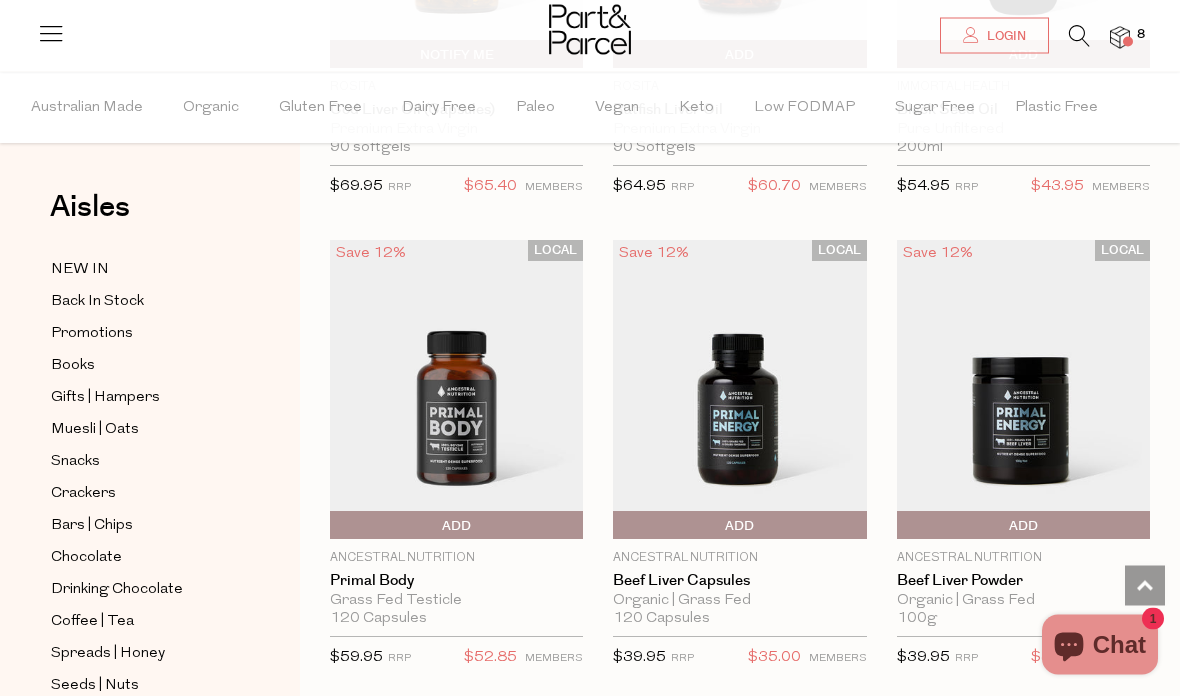 click on "Add To Parcel" at bounding box center (739, 527) 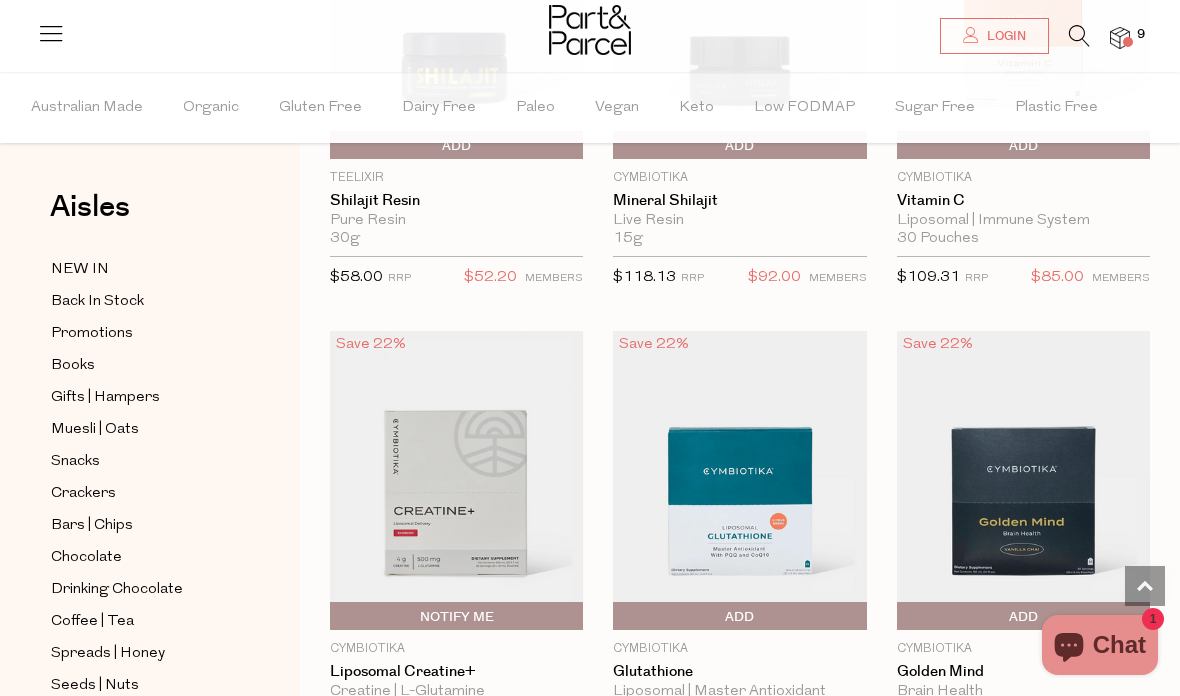 scroll, scrollTop: 0, scrollLeft: 0, axis: both 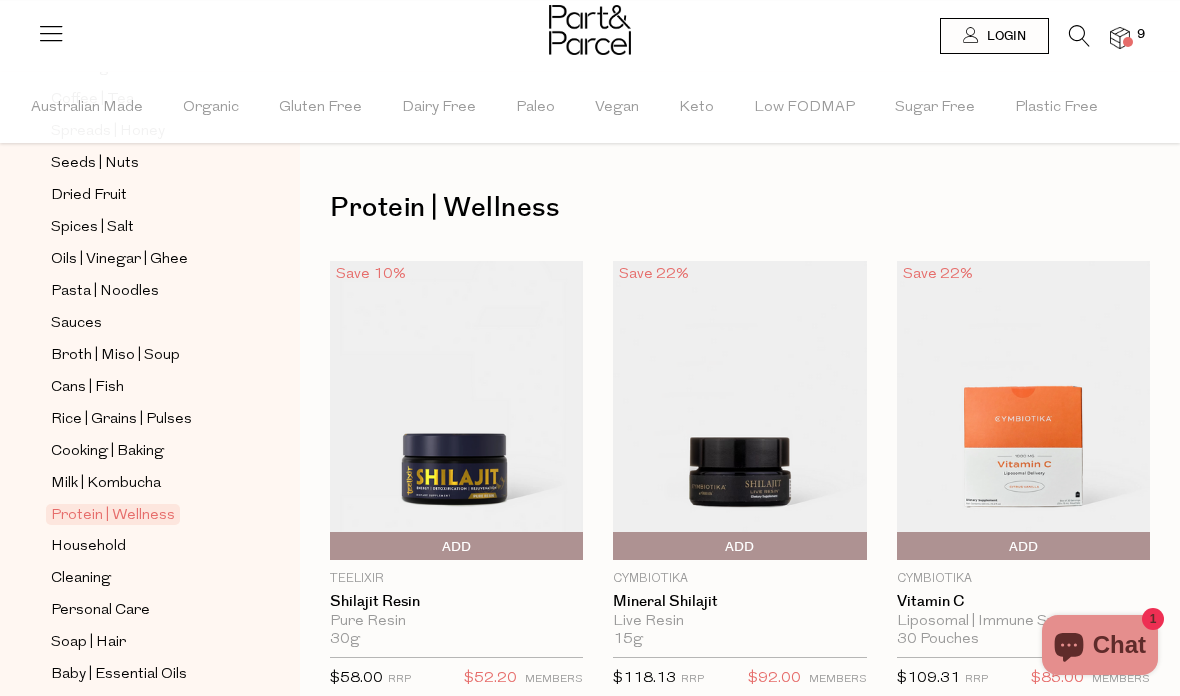 click at bounding box center [1120, 38] 